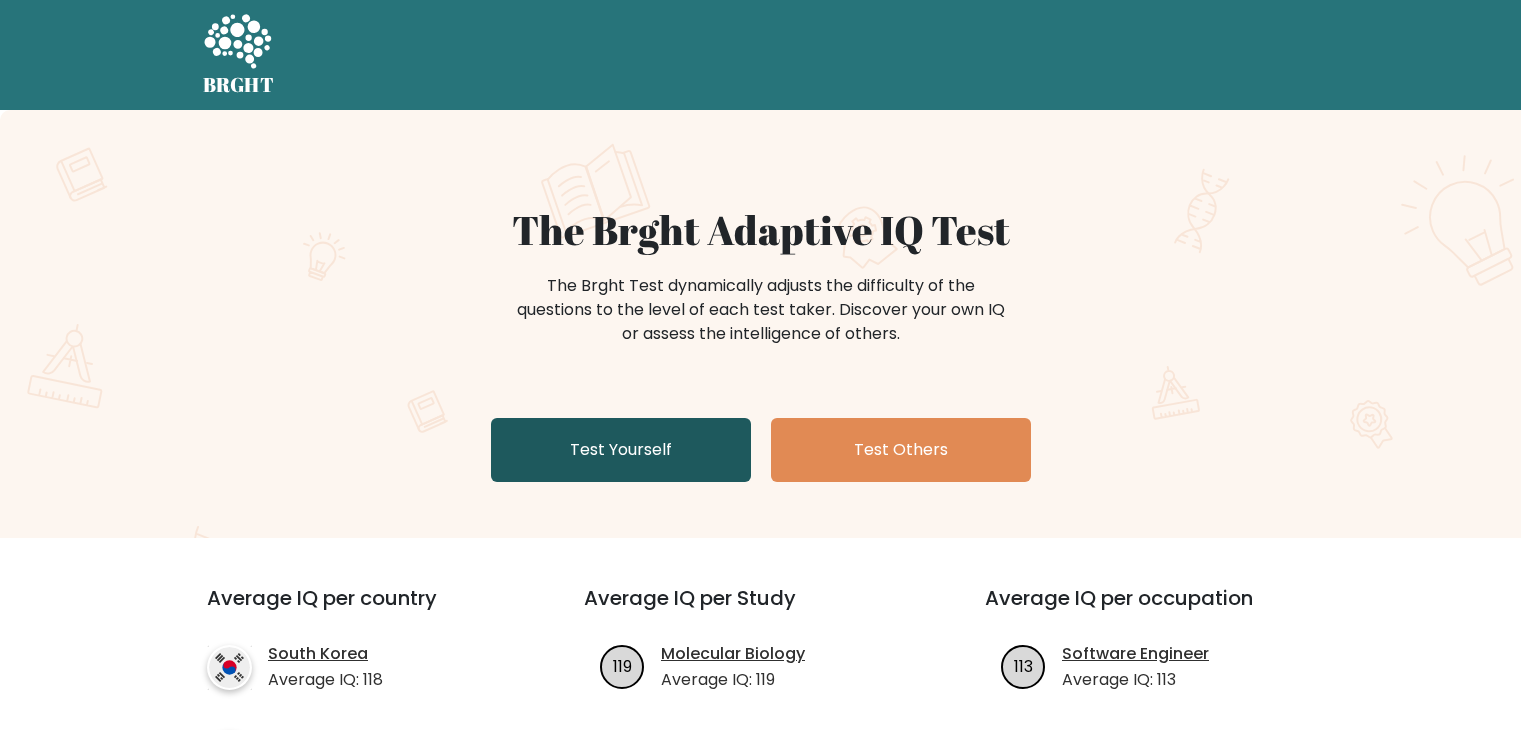 scroll, scrollTop: 0, scrollLeft: 0, axis: both 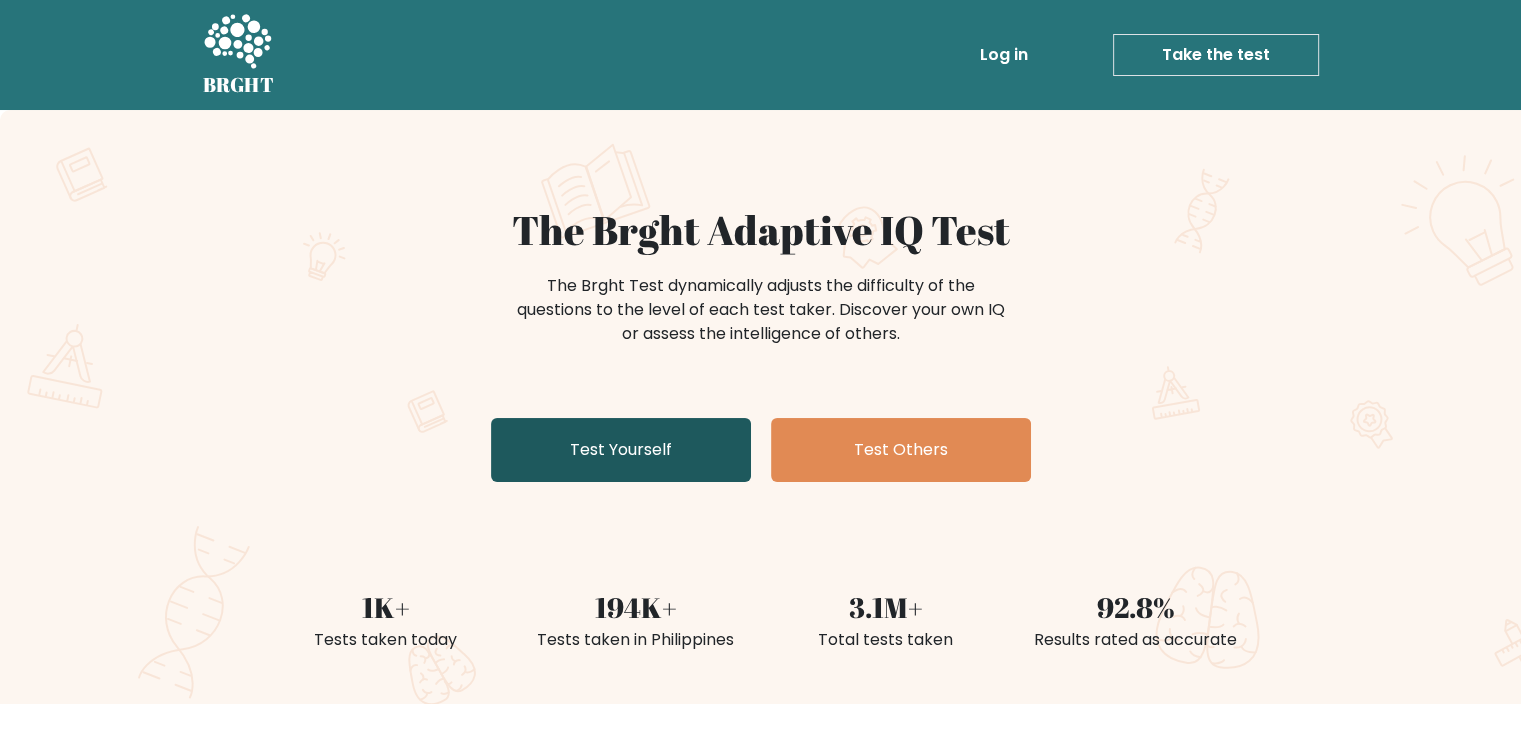 click on "Test Yourself" at bounding box center (621, 450) 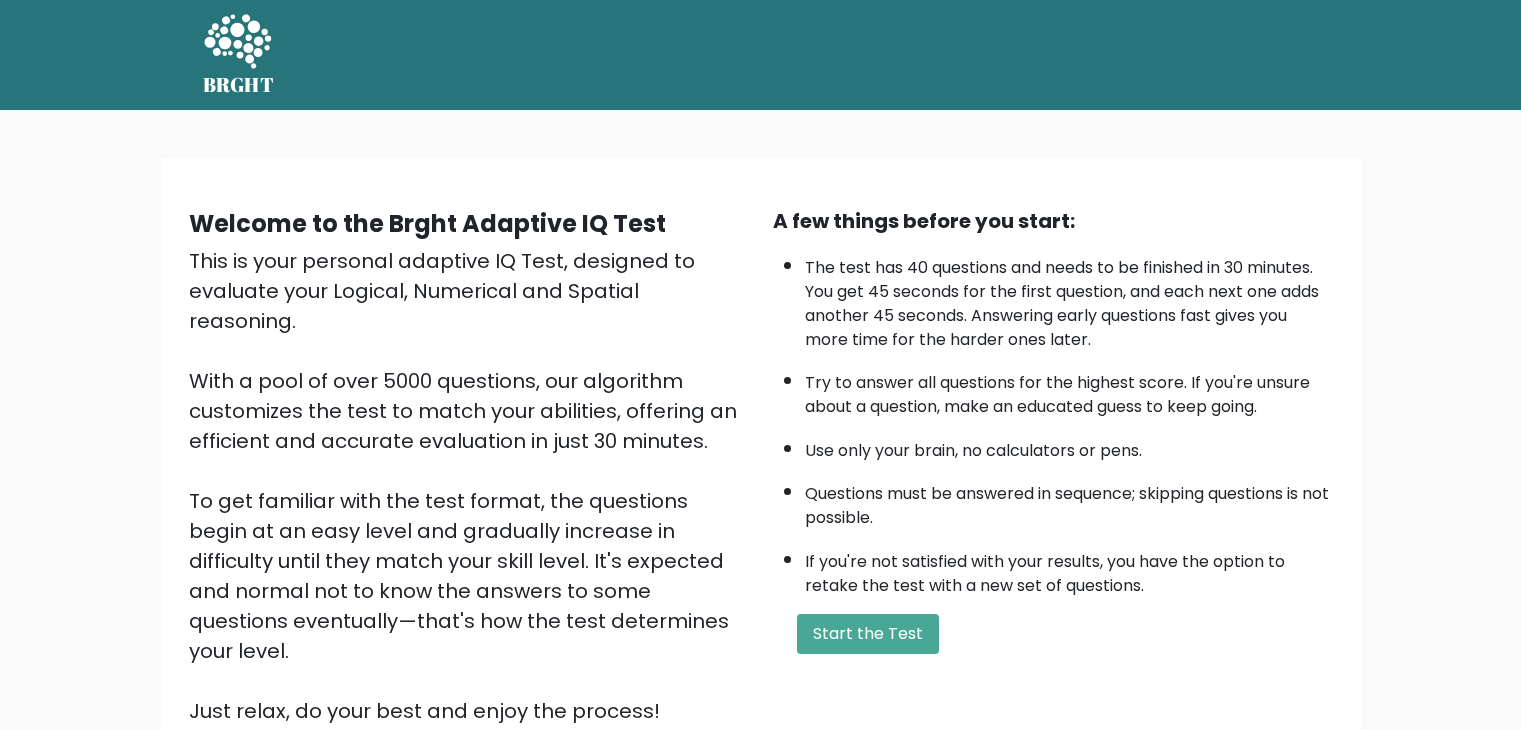 scroll, scrollTop: 0, scrollLeft: 0, axis: both 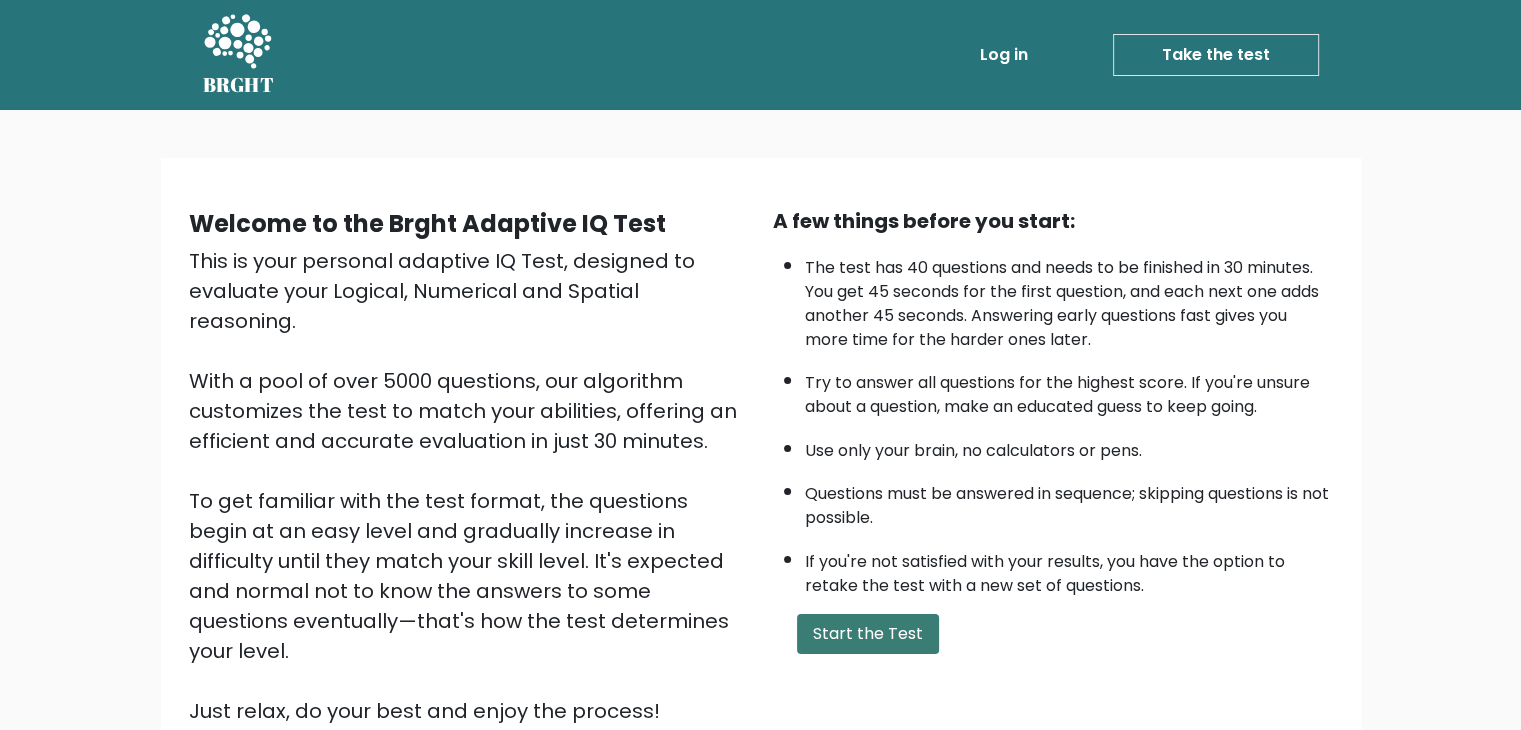 click on "Start the Test" at bounding box center (868, 634) 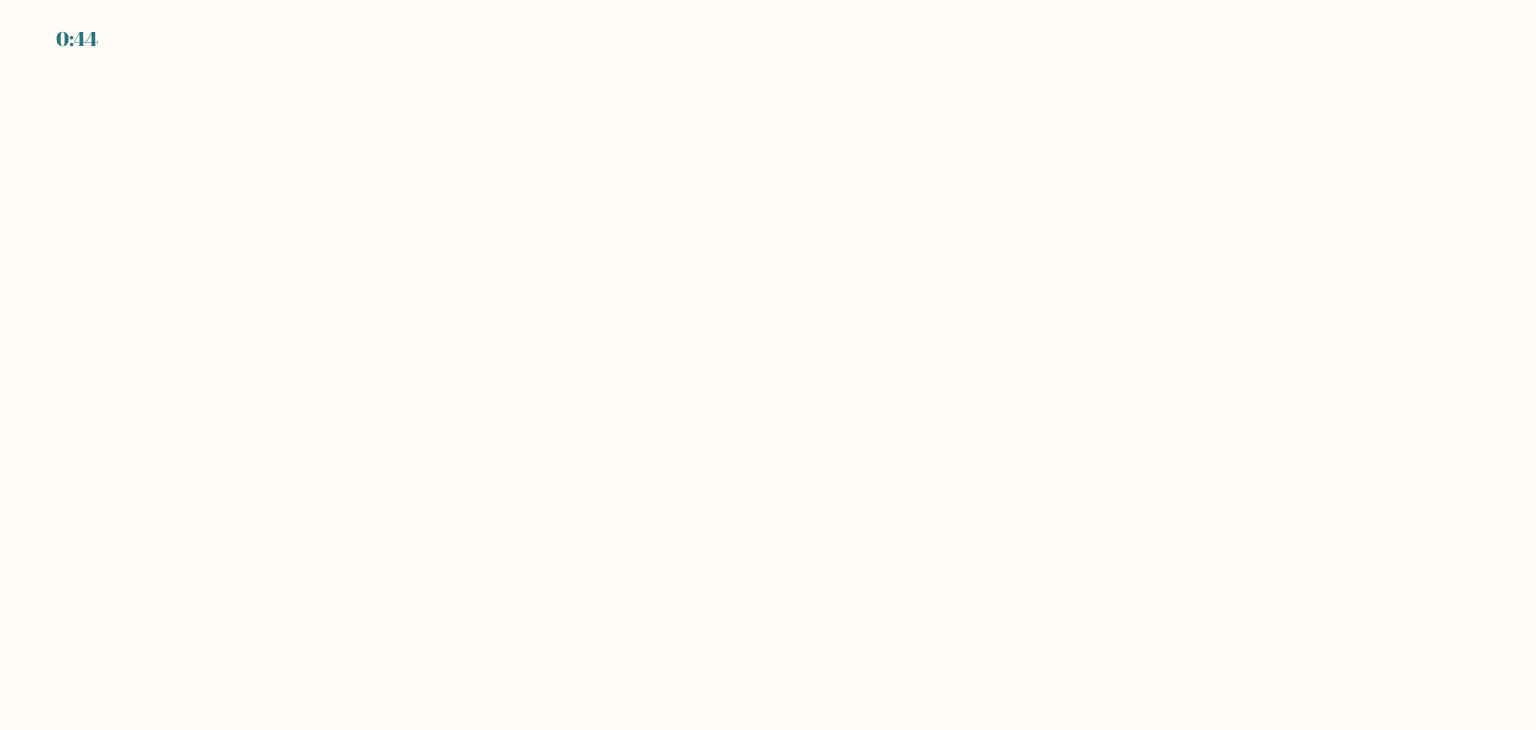 scroll, scrollTop: 0, scrollLeft: 0, axis: both 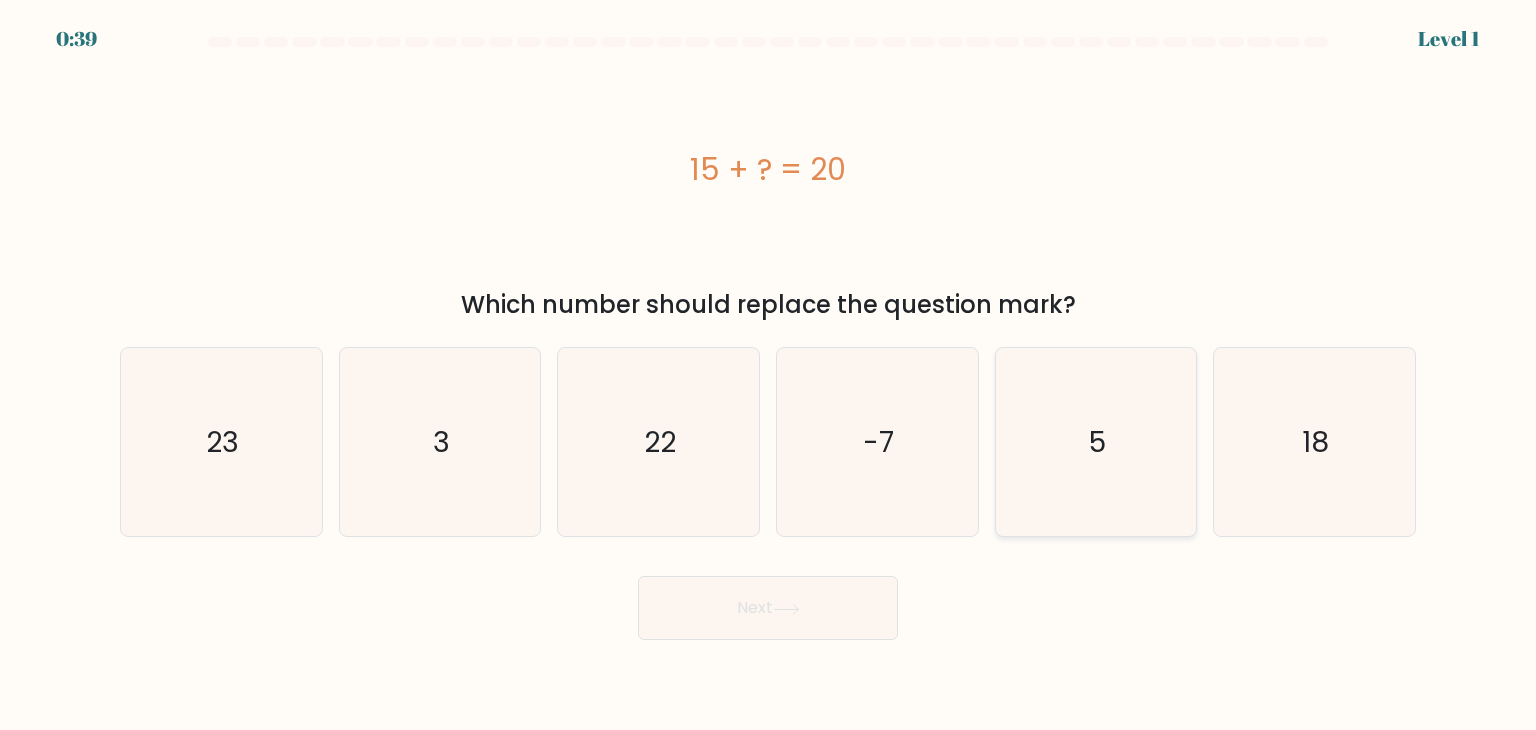 click on "5" at bounding box center [1096, 442] 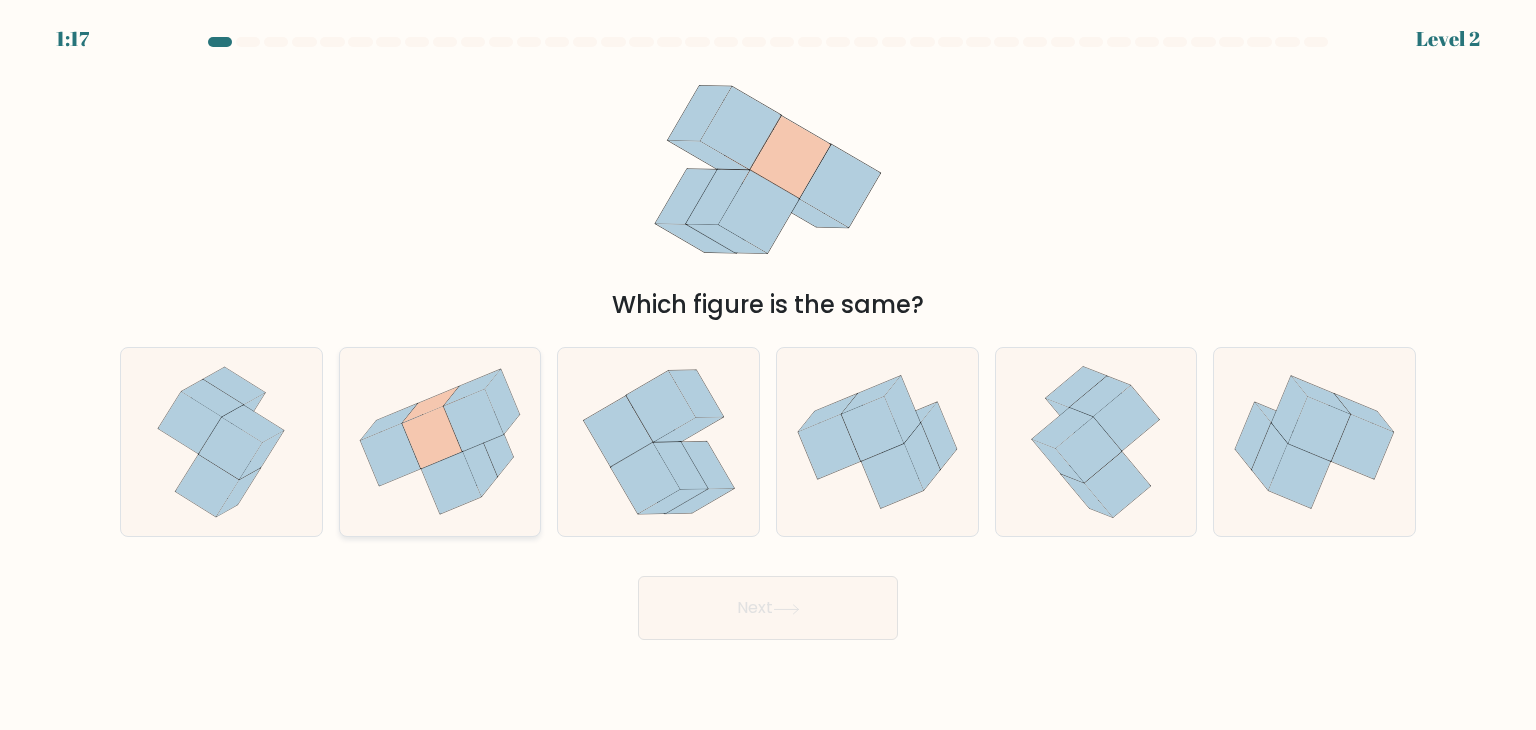 click on "b." at bounding box center [768, 370] 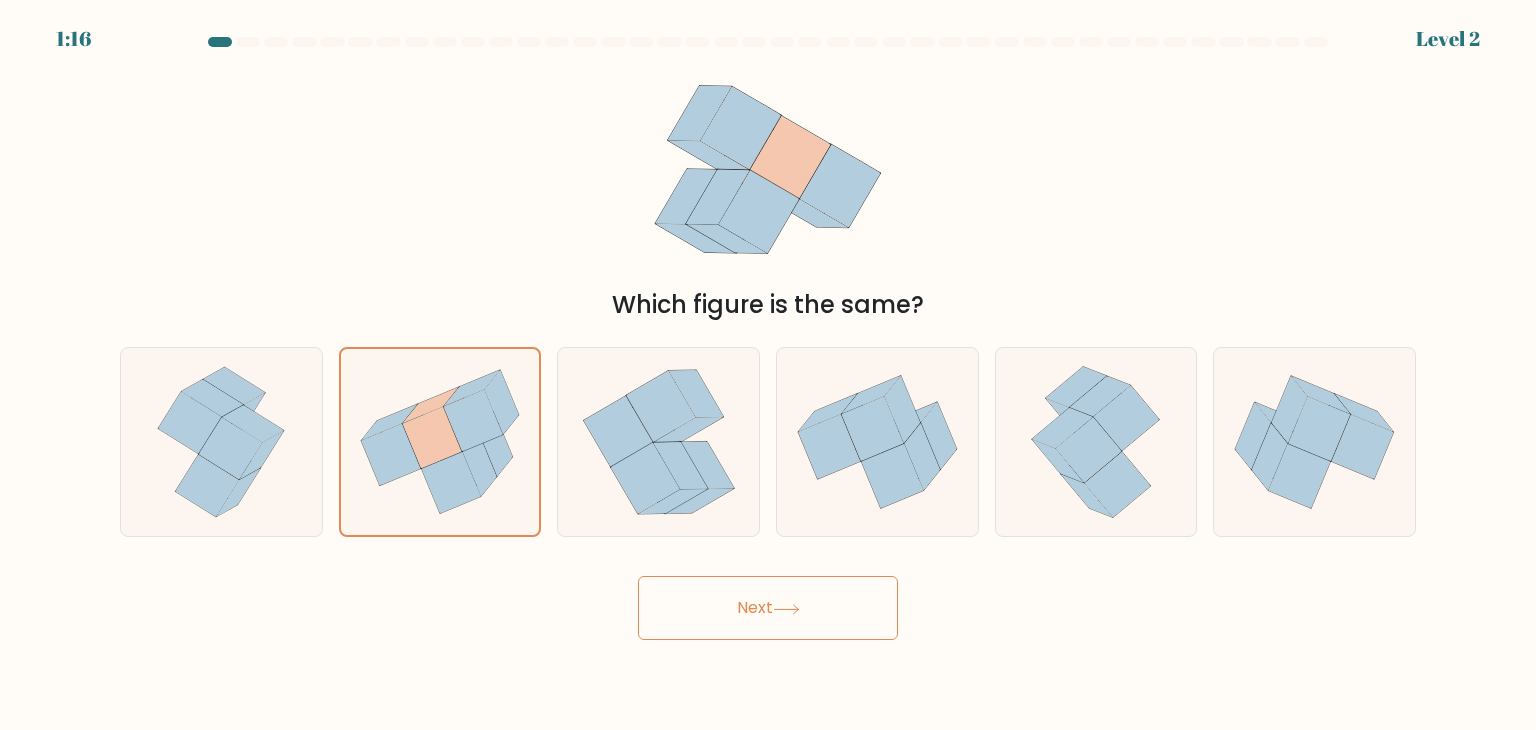 click on "Next" at bounding box center (768, 608) 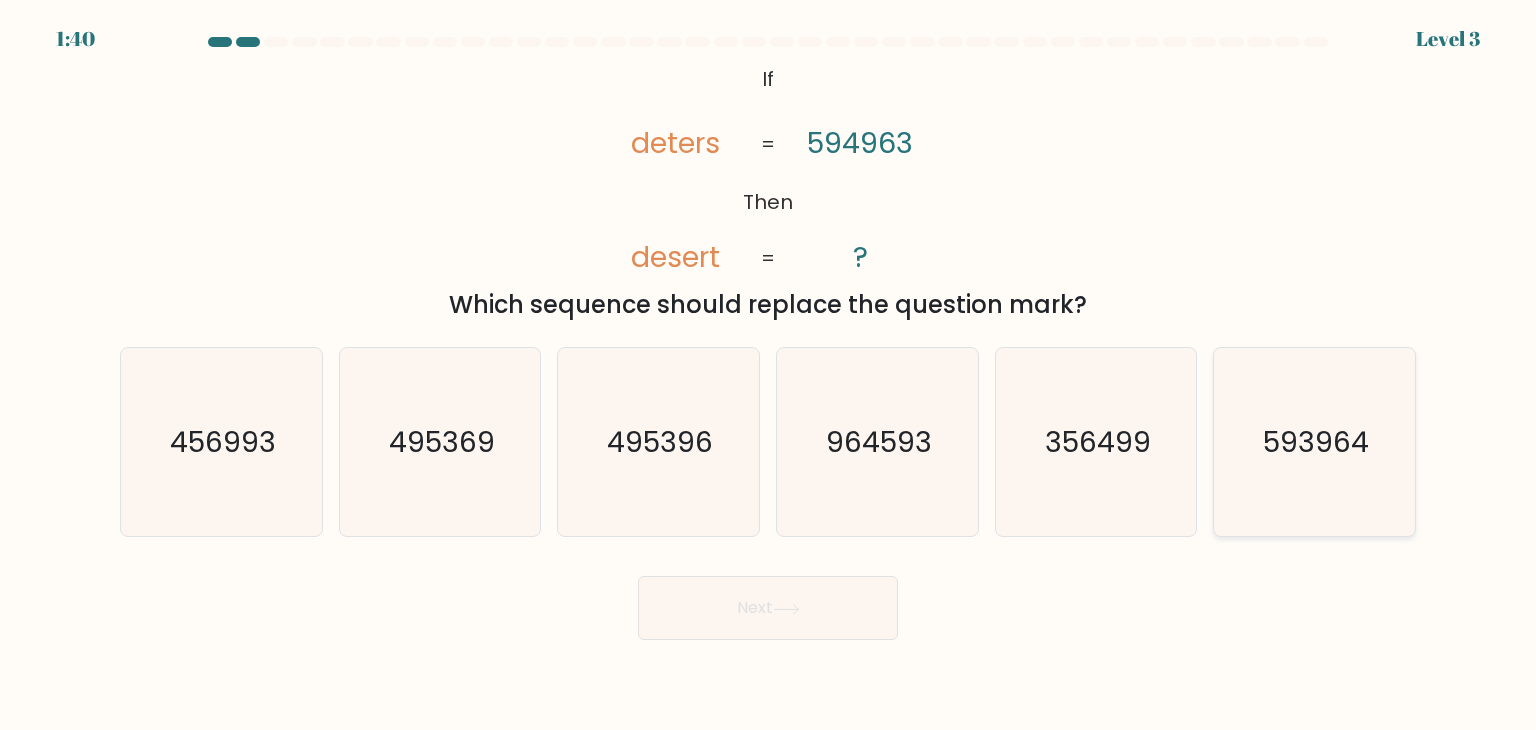 click on "593964" at bounding box center (1316, 442) 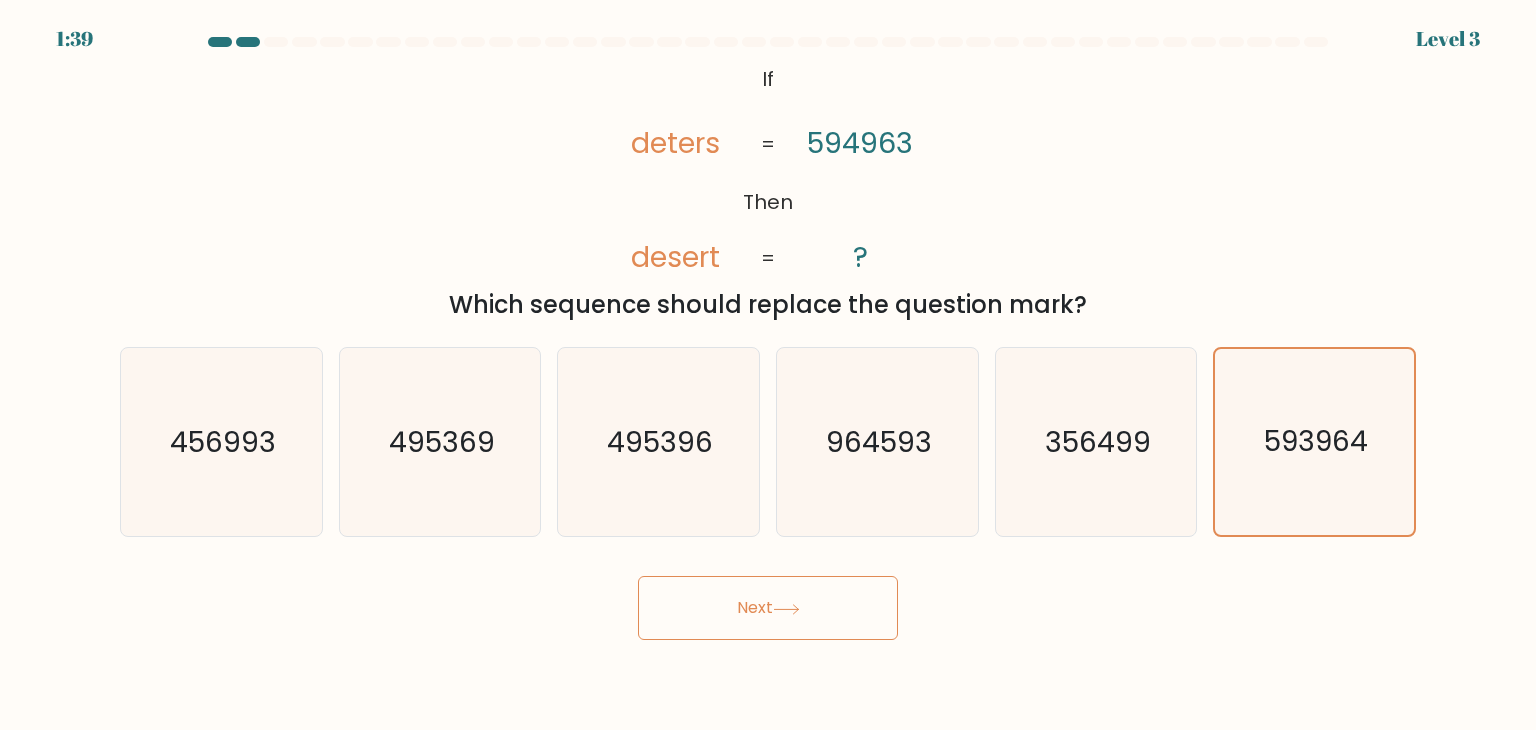 click on "Next" at bounding box center [768, 608] 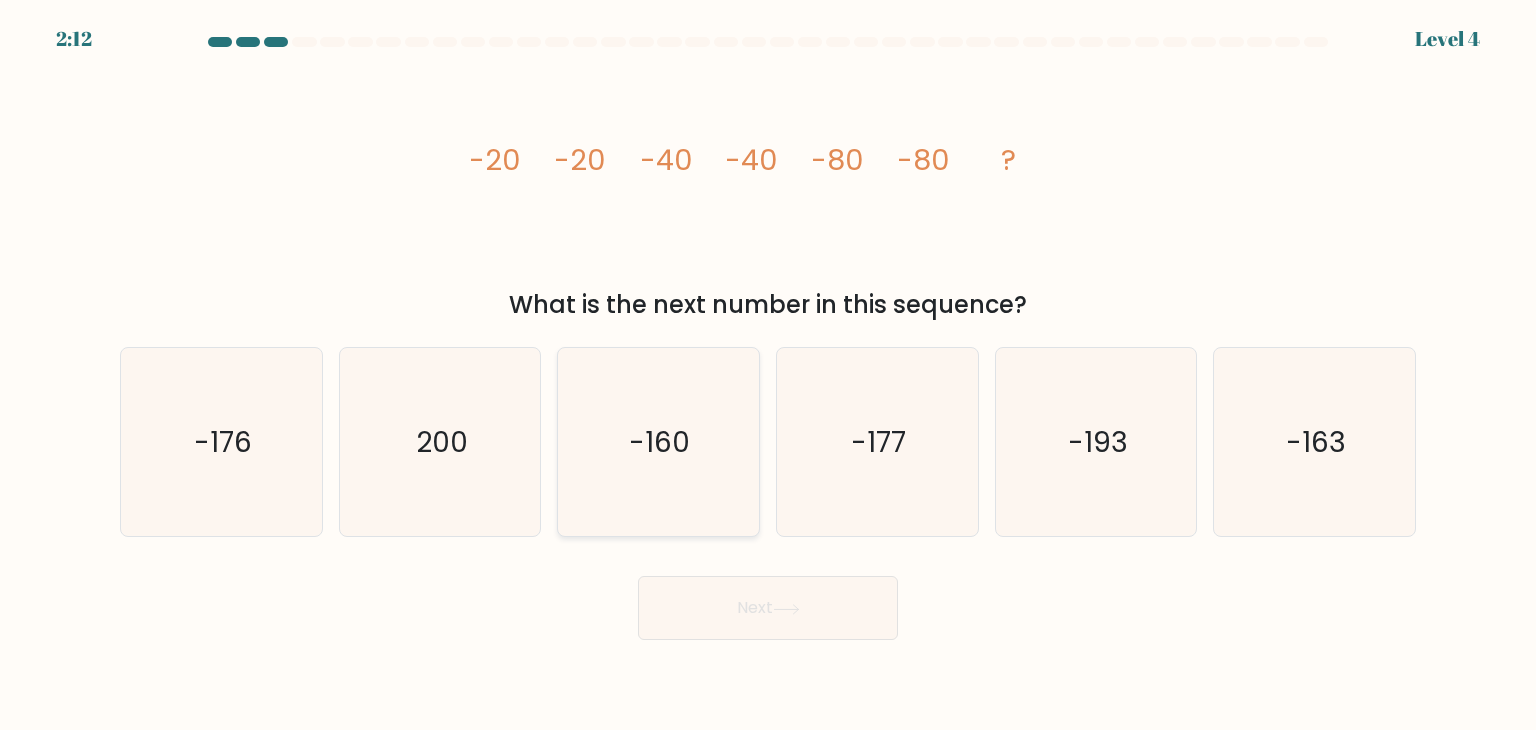 click on "-160" at bounding box center [660, 442] 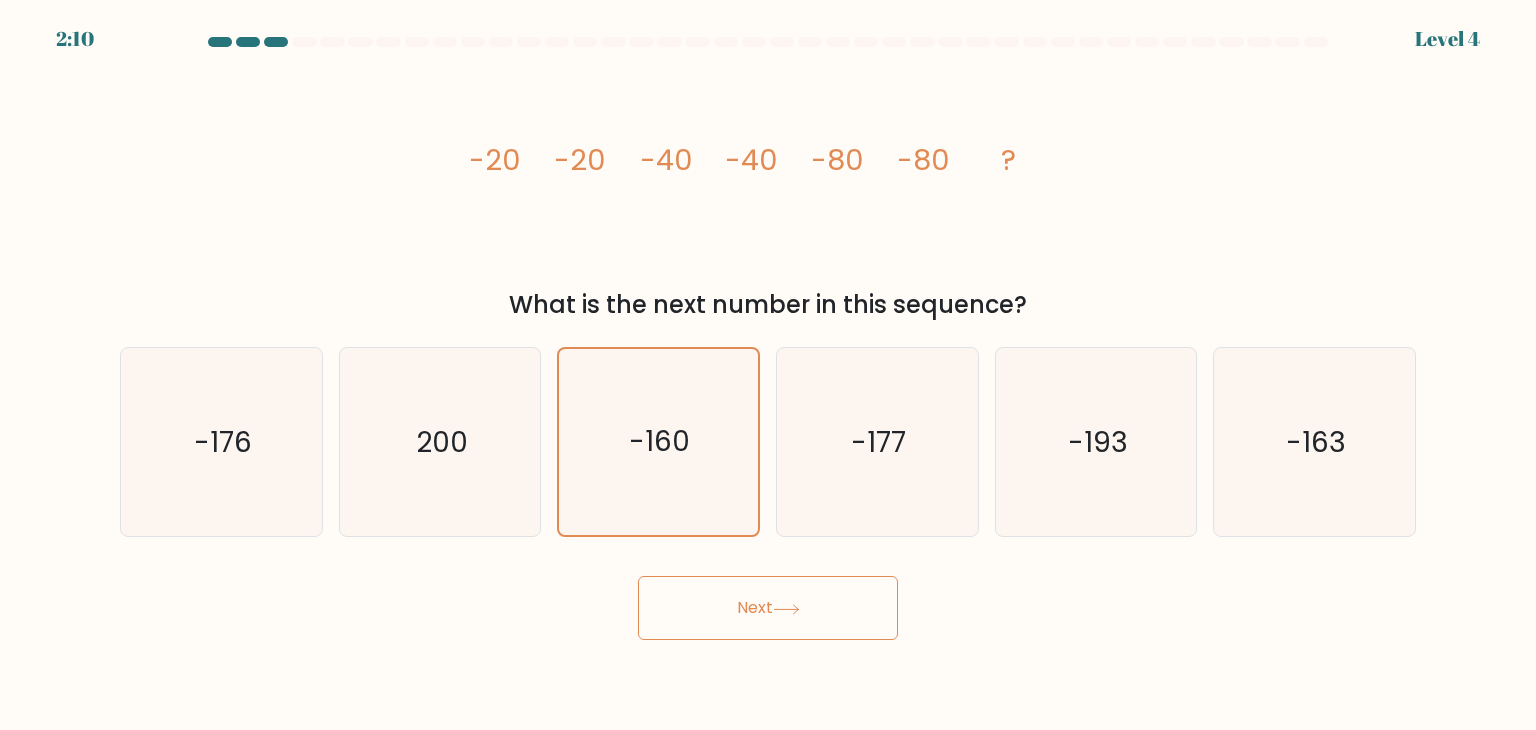 click at bounding box center (786, 609) 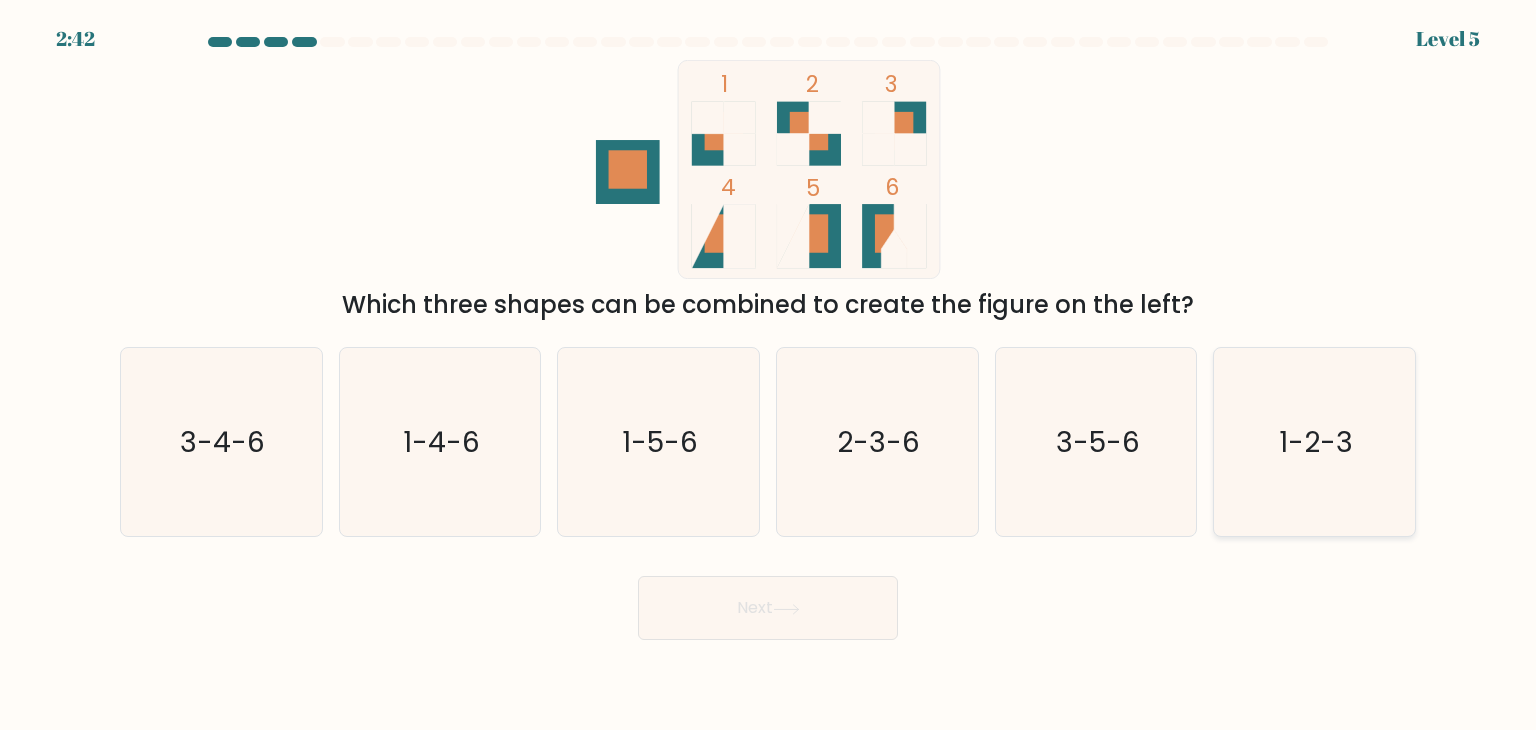 click on "1-2-3" at bounding box center [1314, 442] 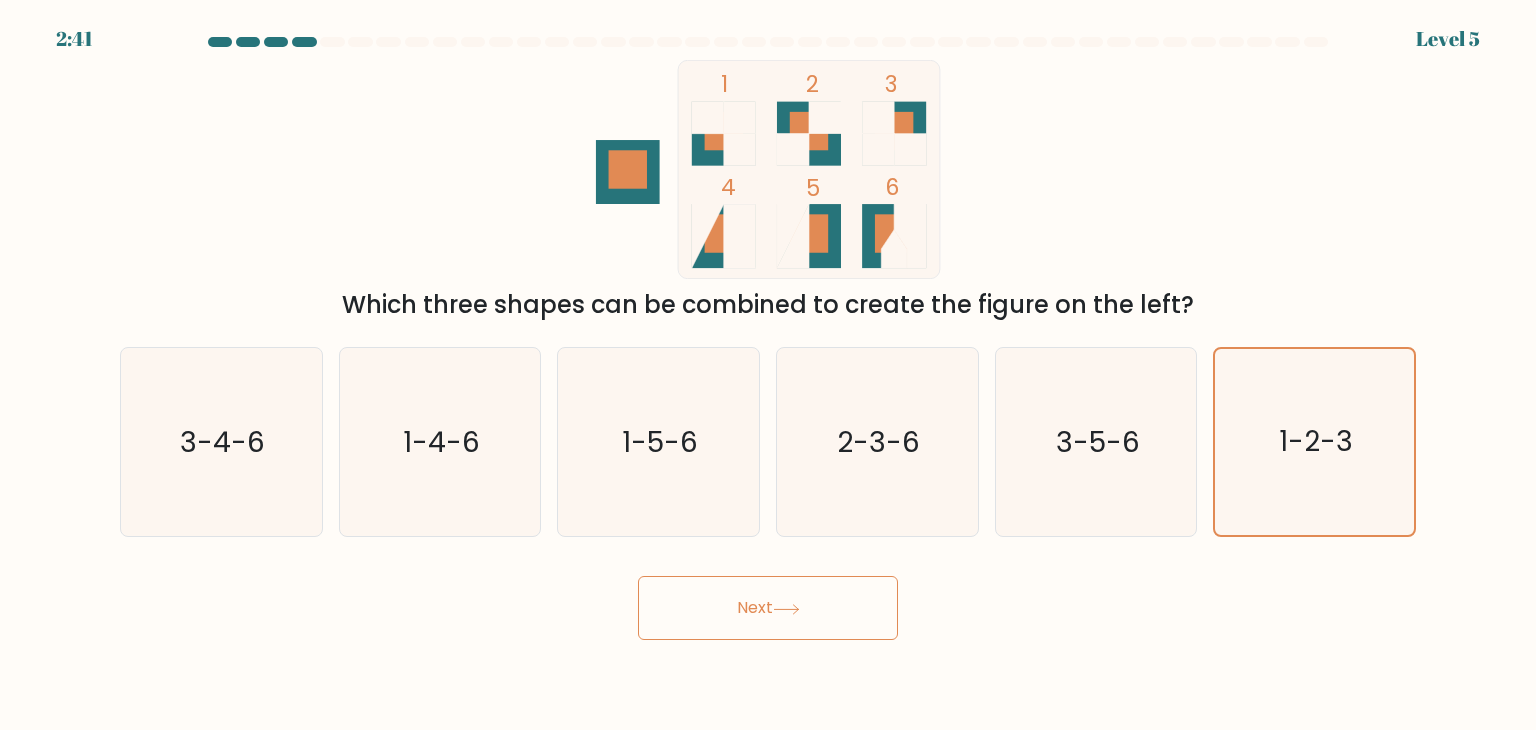 click on "Next" at bounding box center (768, 608) 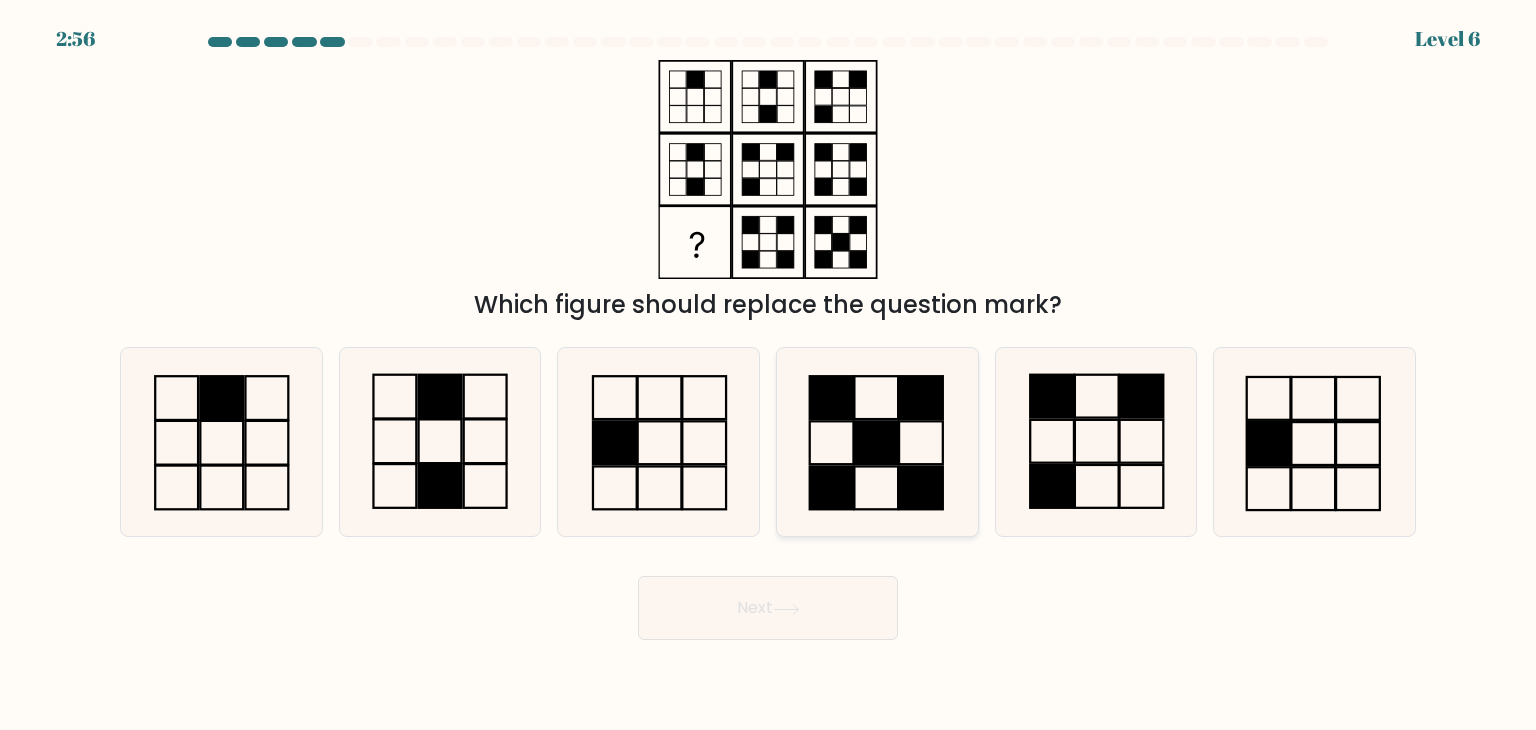 click at bounding box center (877, 442) 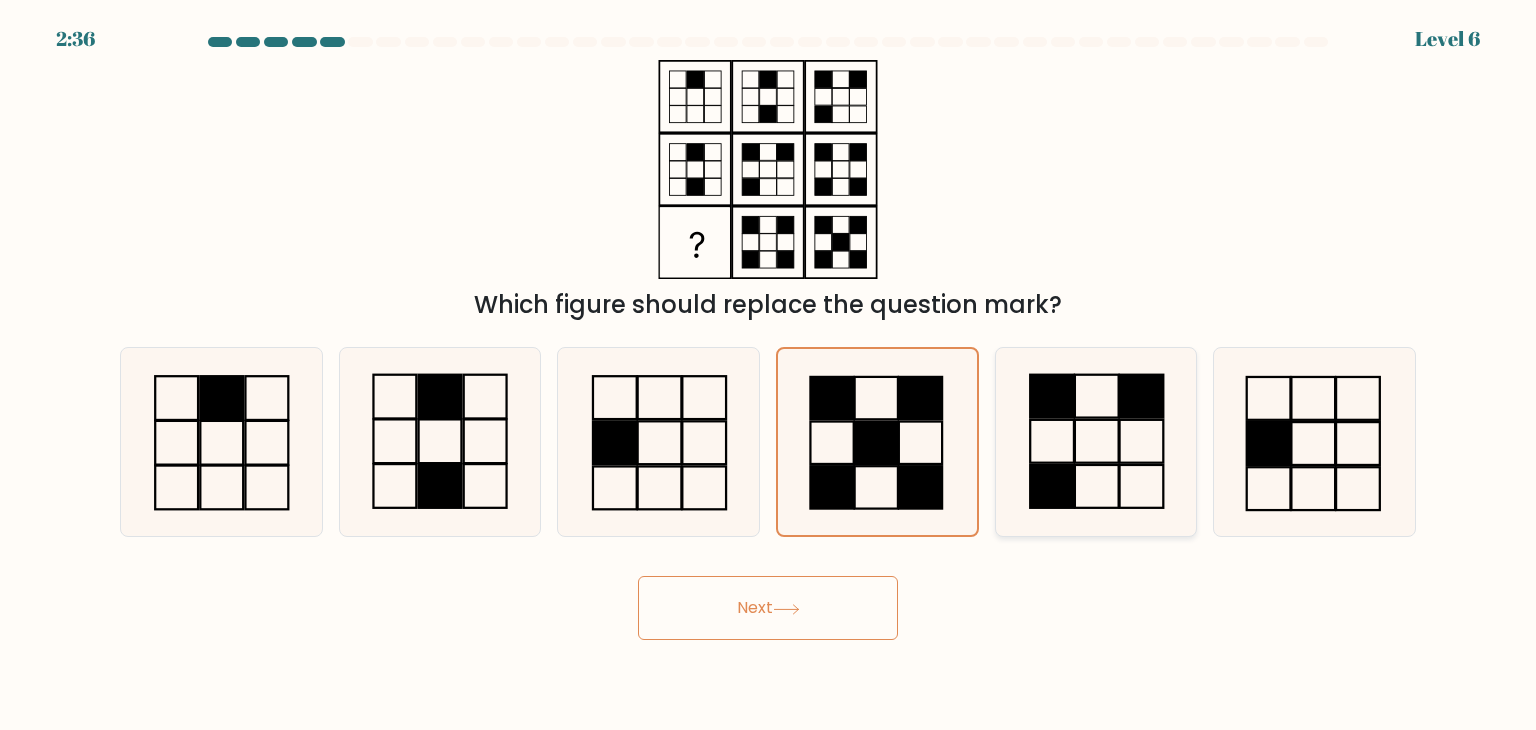 click at bounding box center [1096, 442] 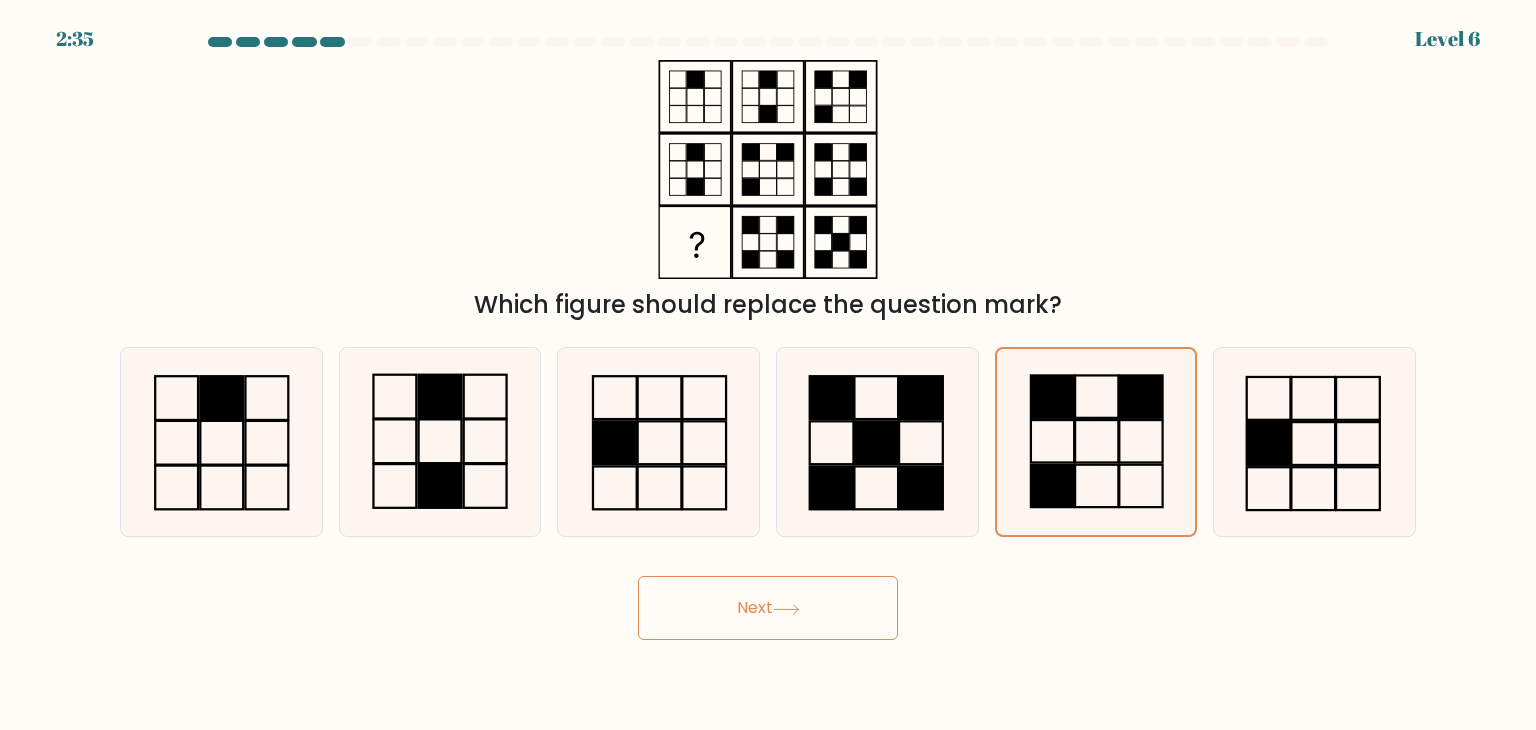 click on "Next" at bounding box center (768, 608) 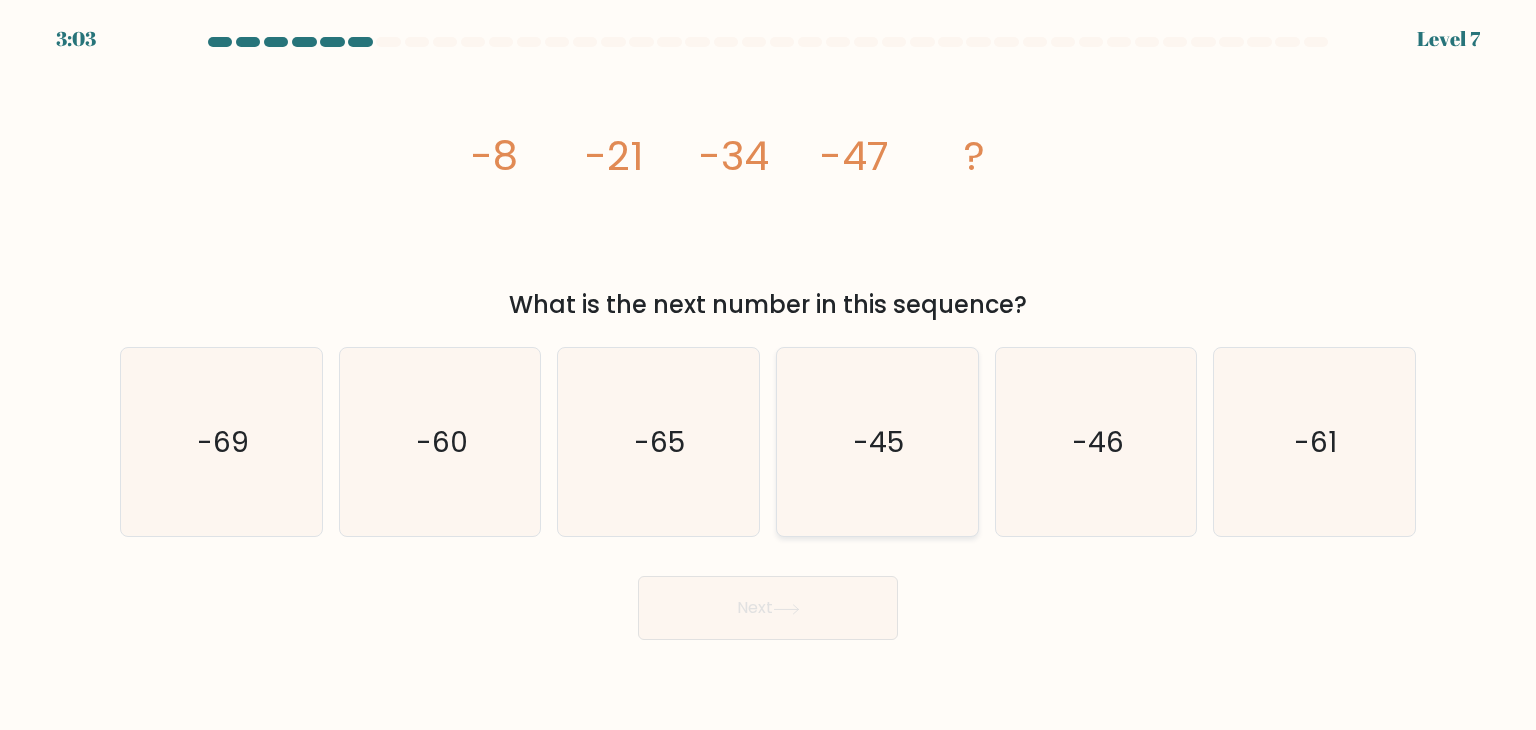 click on "-45" at bounding box center (877, 442) 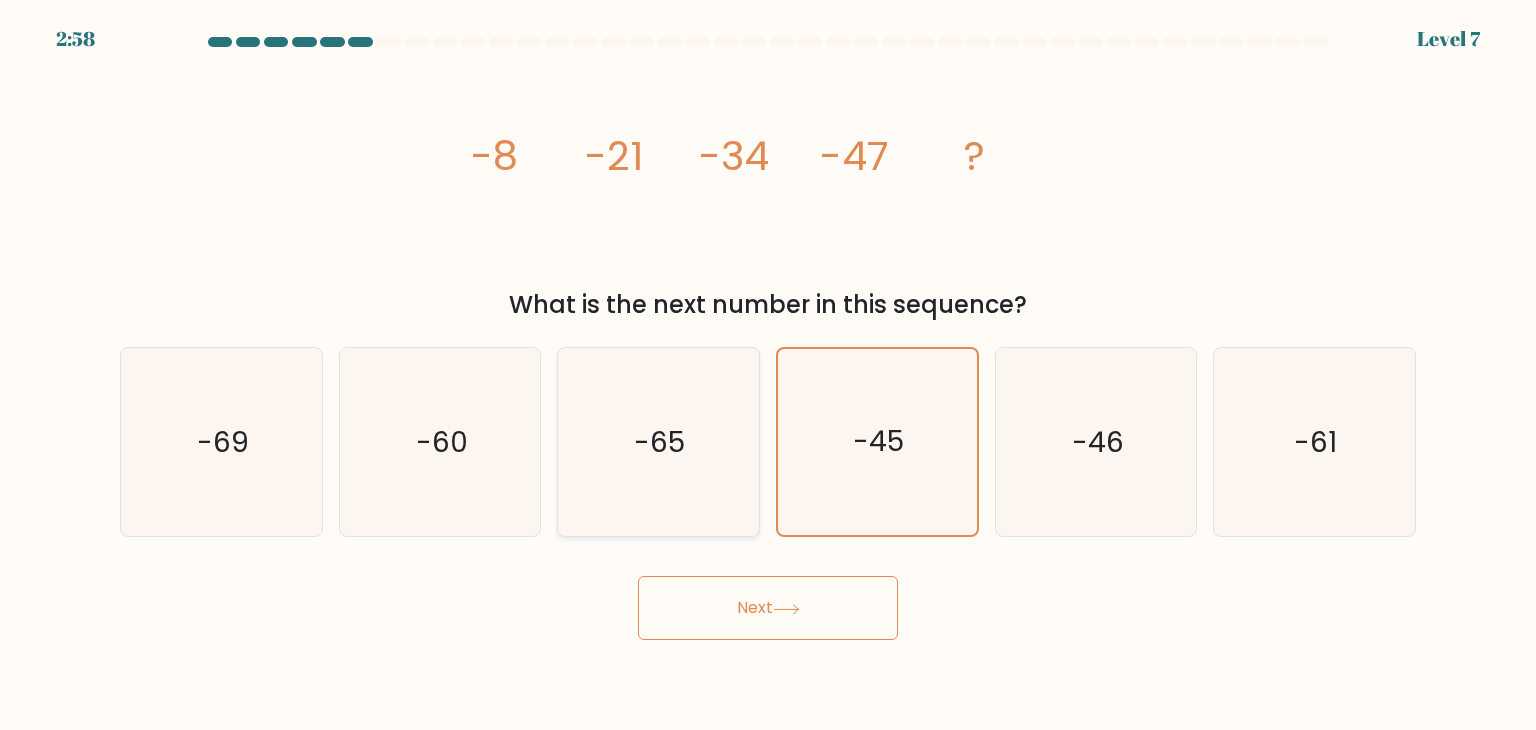 click on "-65" at bounding box center (660, 442) 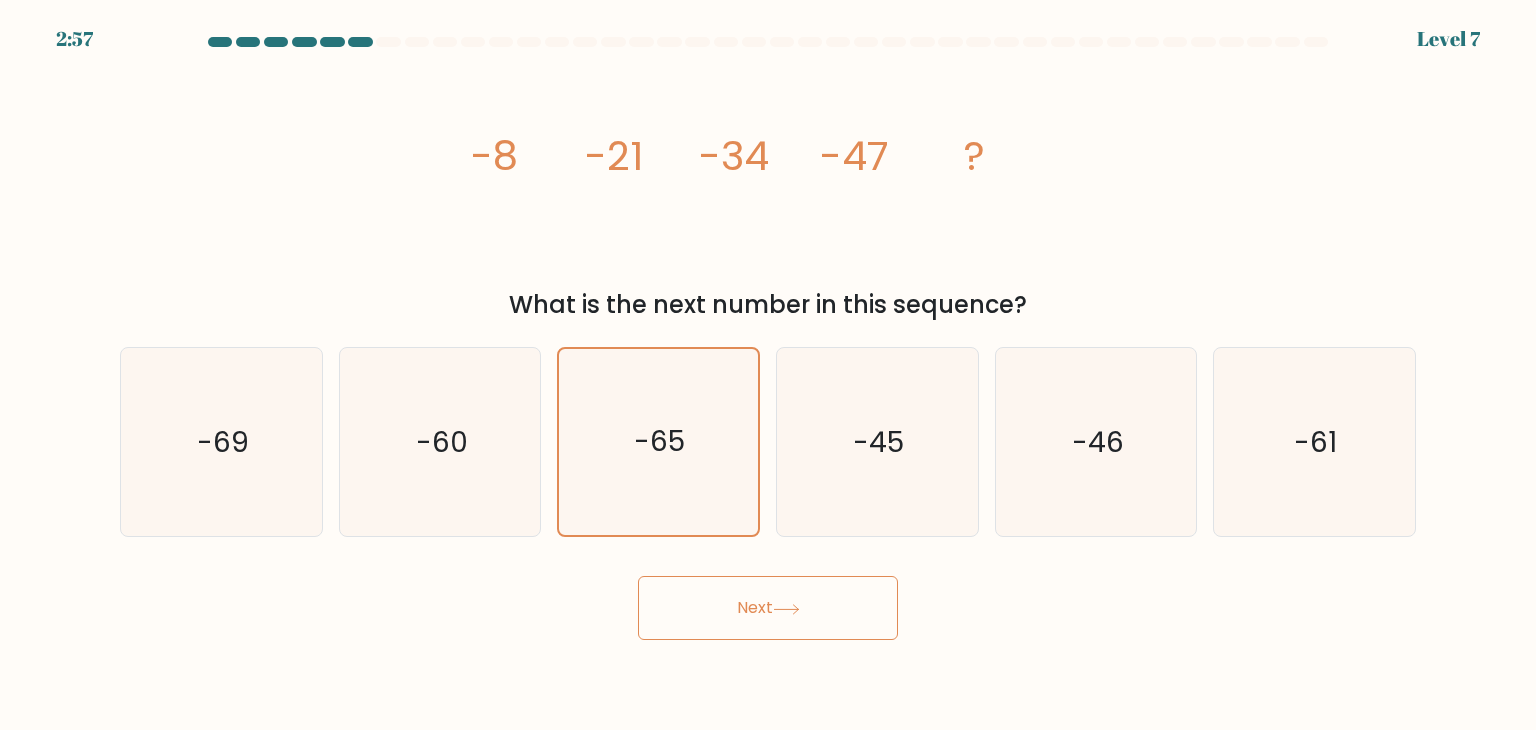 click on "Next" at bounding box center [768, 608] 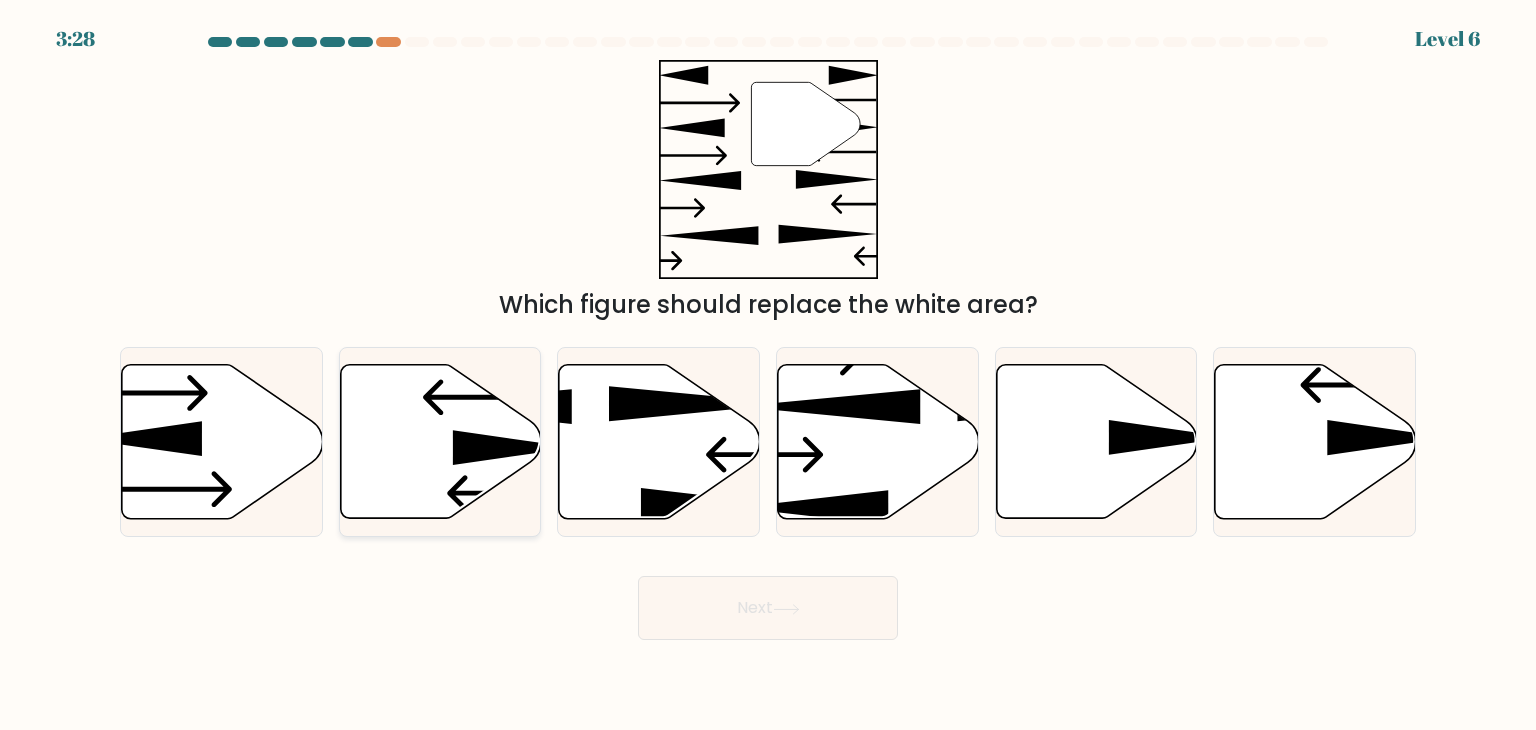 click at bounding box center (513, 447) 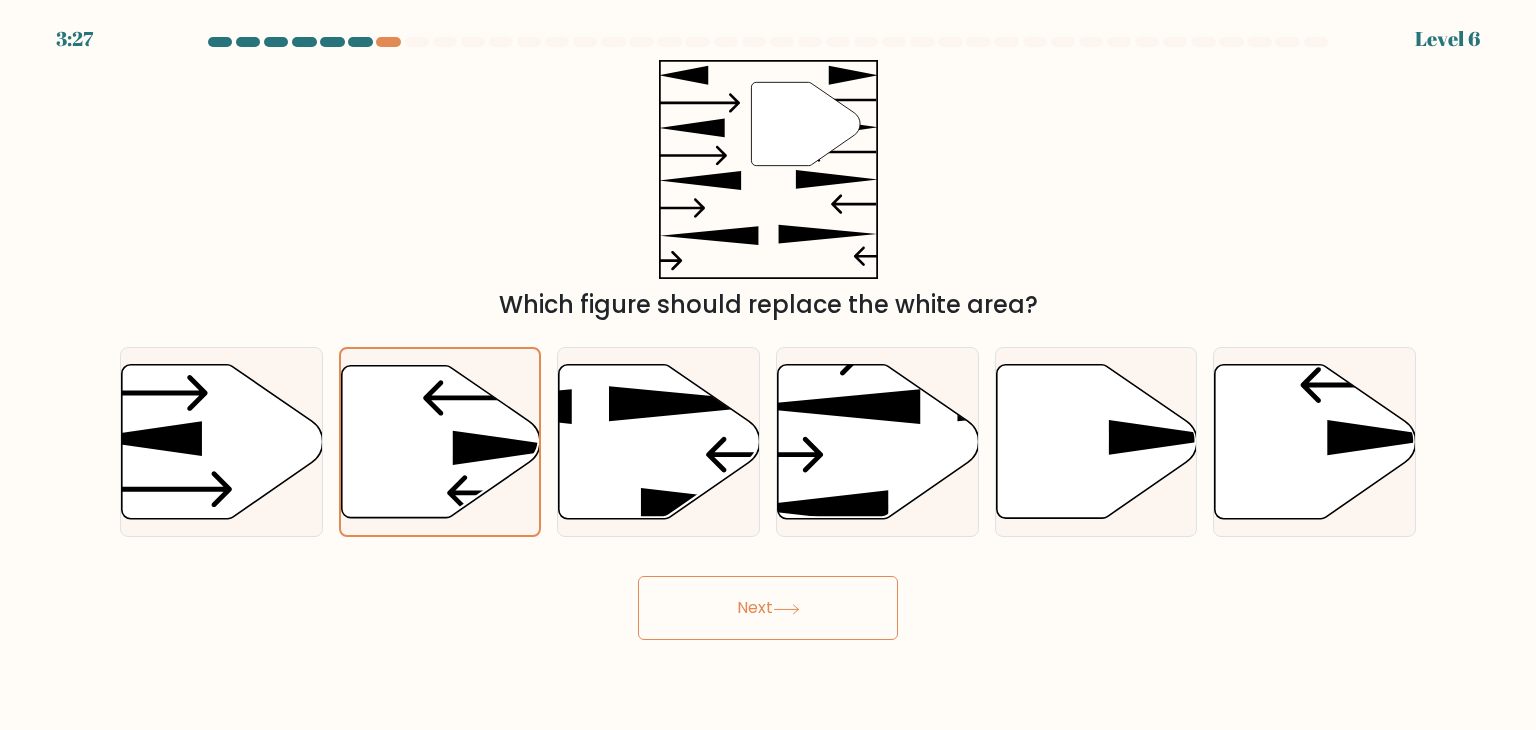 click on "Next" at bounding box center (768, 608) 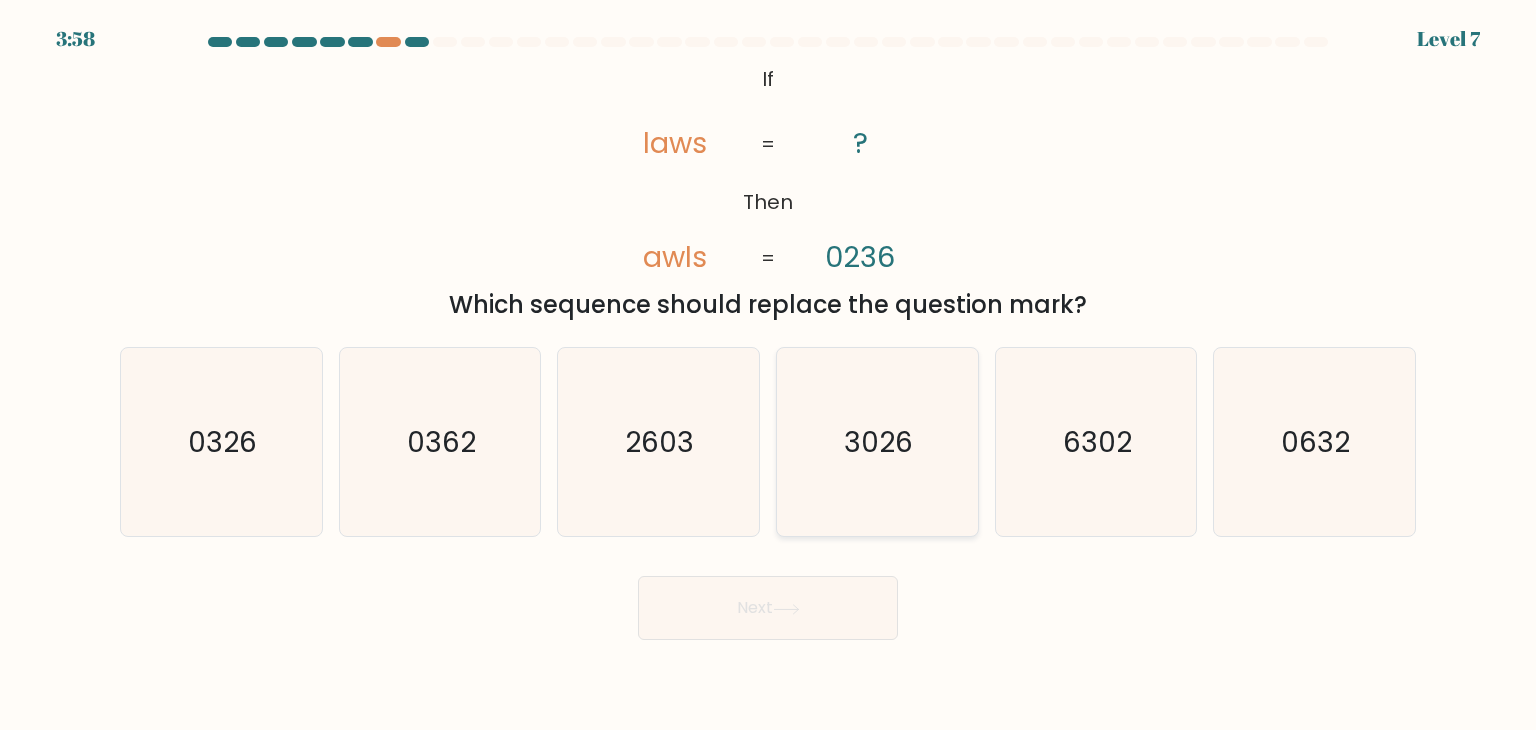 click on "3026" at bounding box center [879, 442] 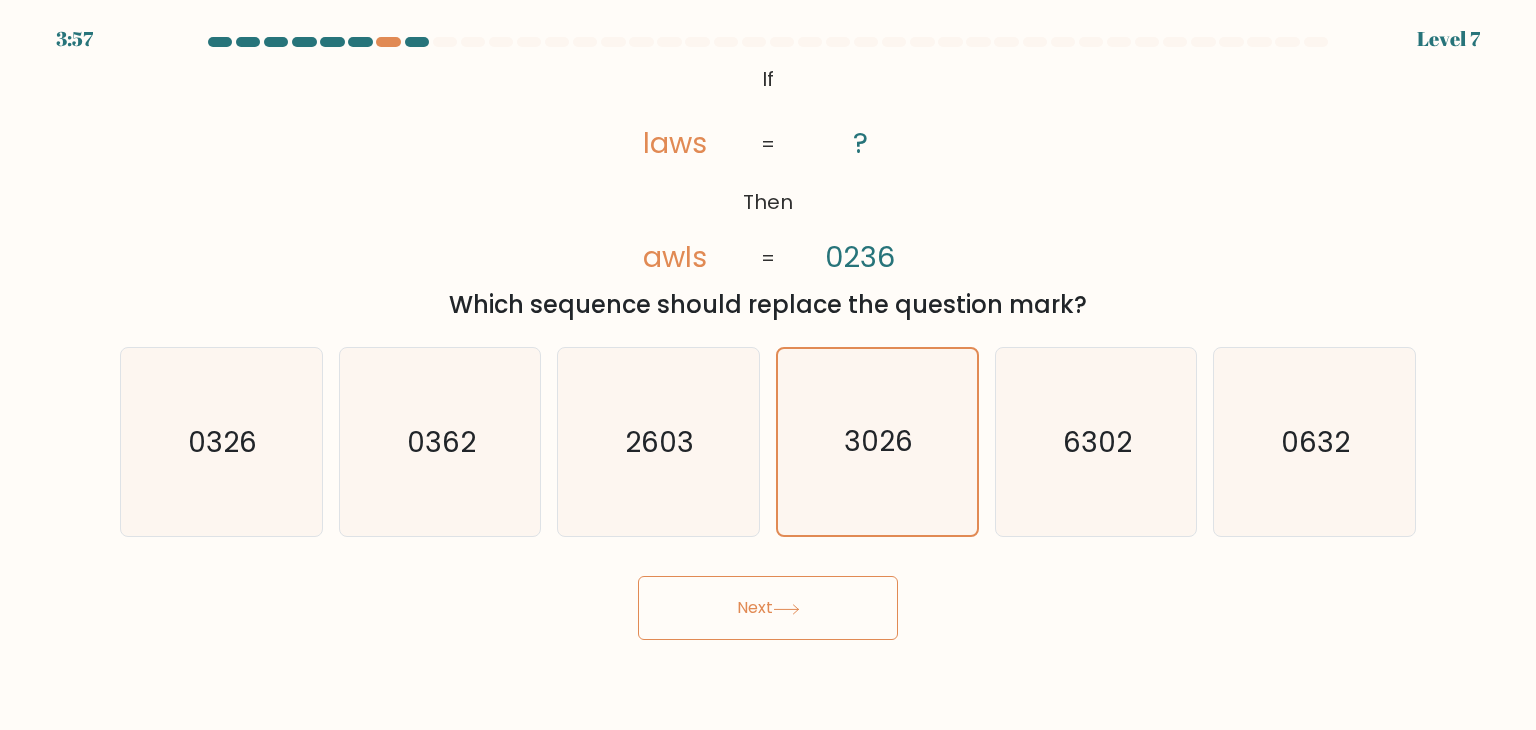 click at bounding box center (786, 609) 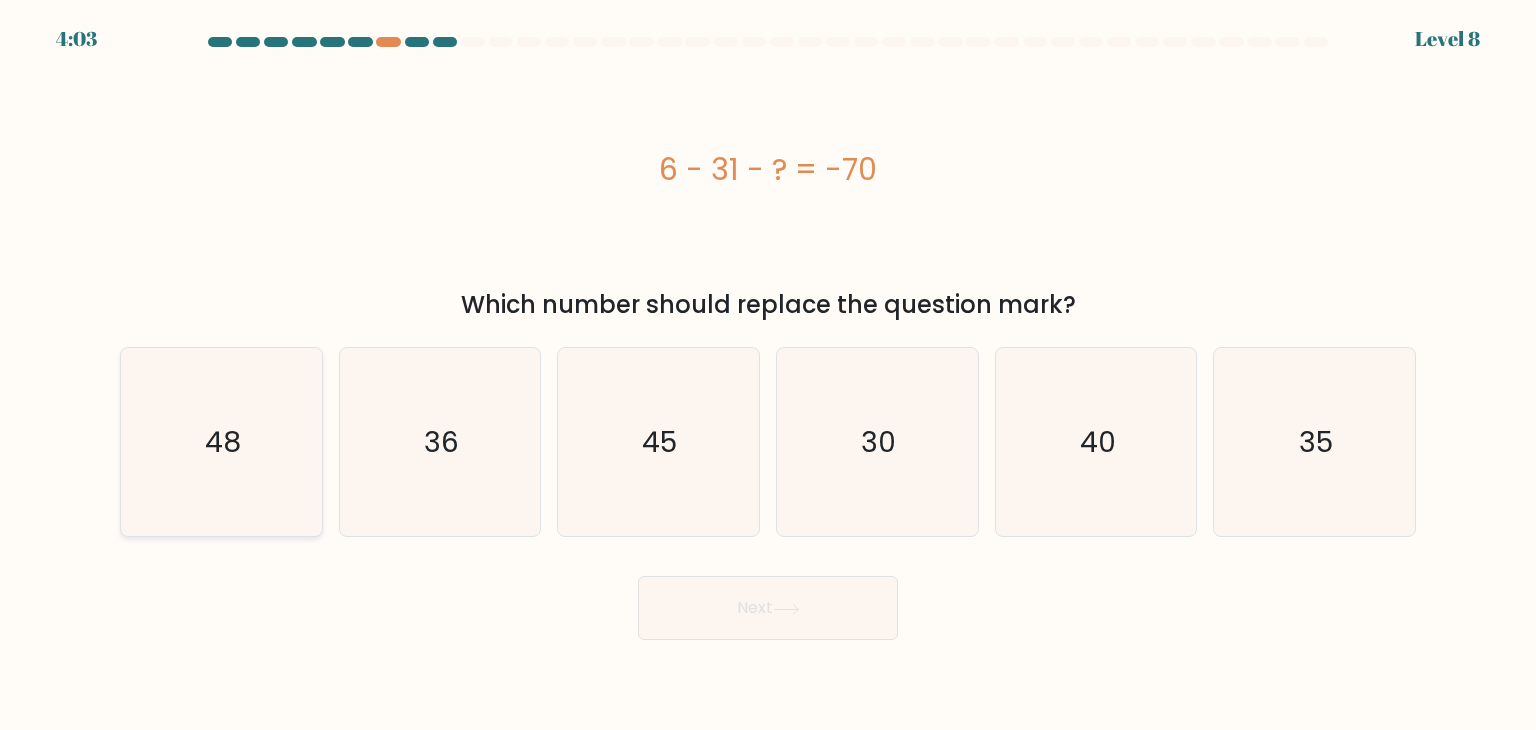 click on "48" at bounding box center (223, 442) 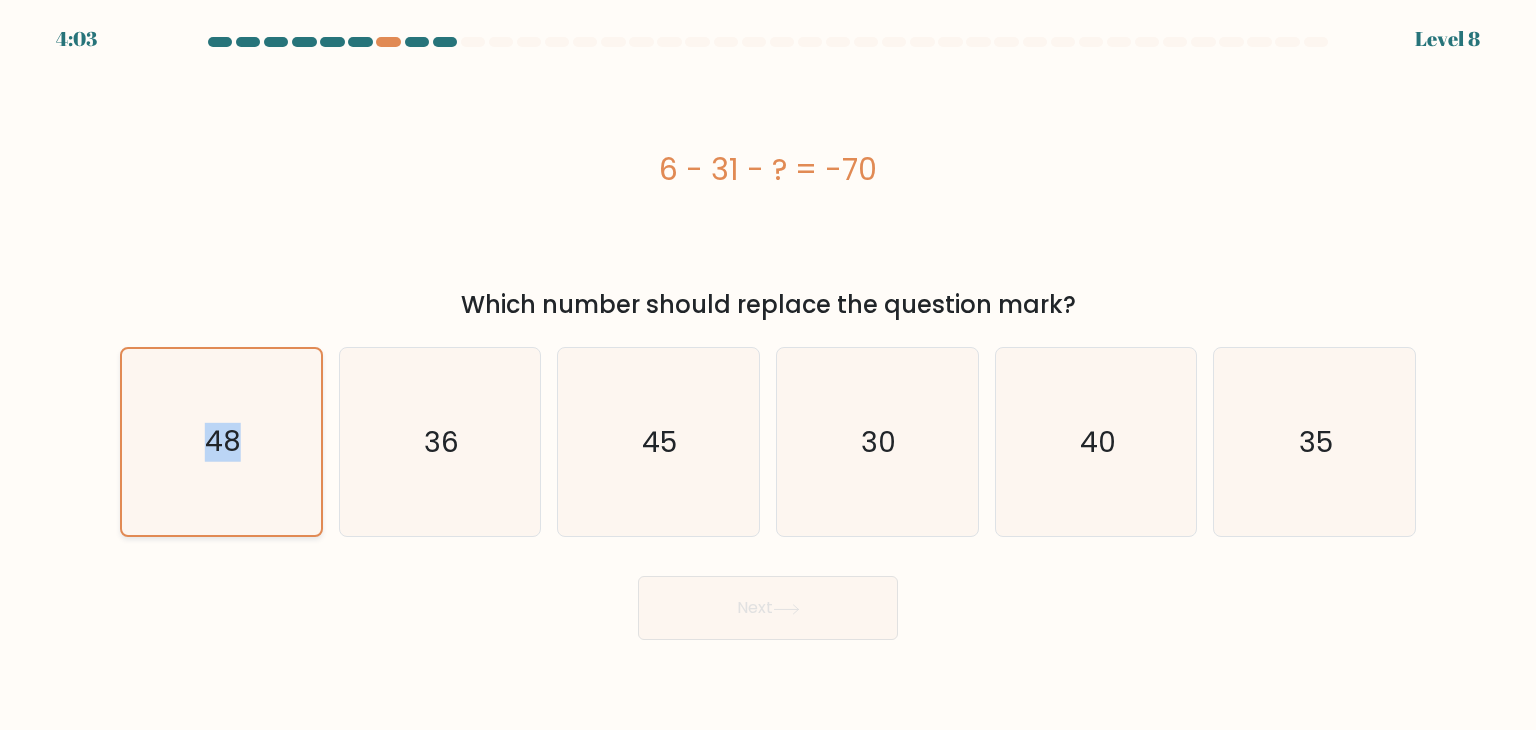 click on "48" at bounding box center (223, 442) 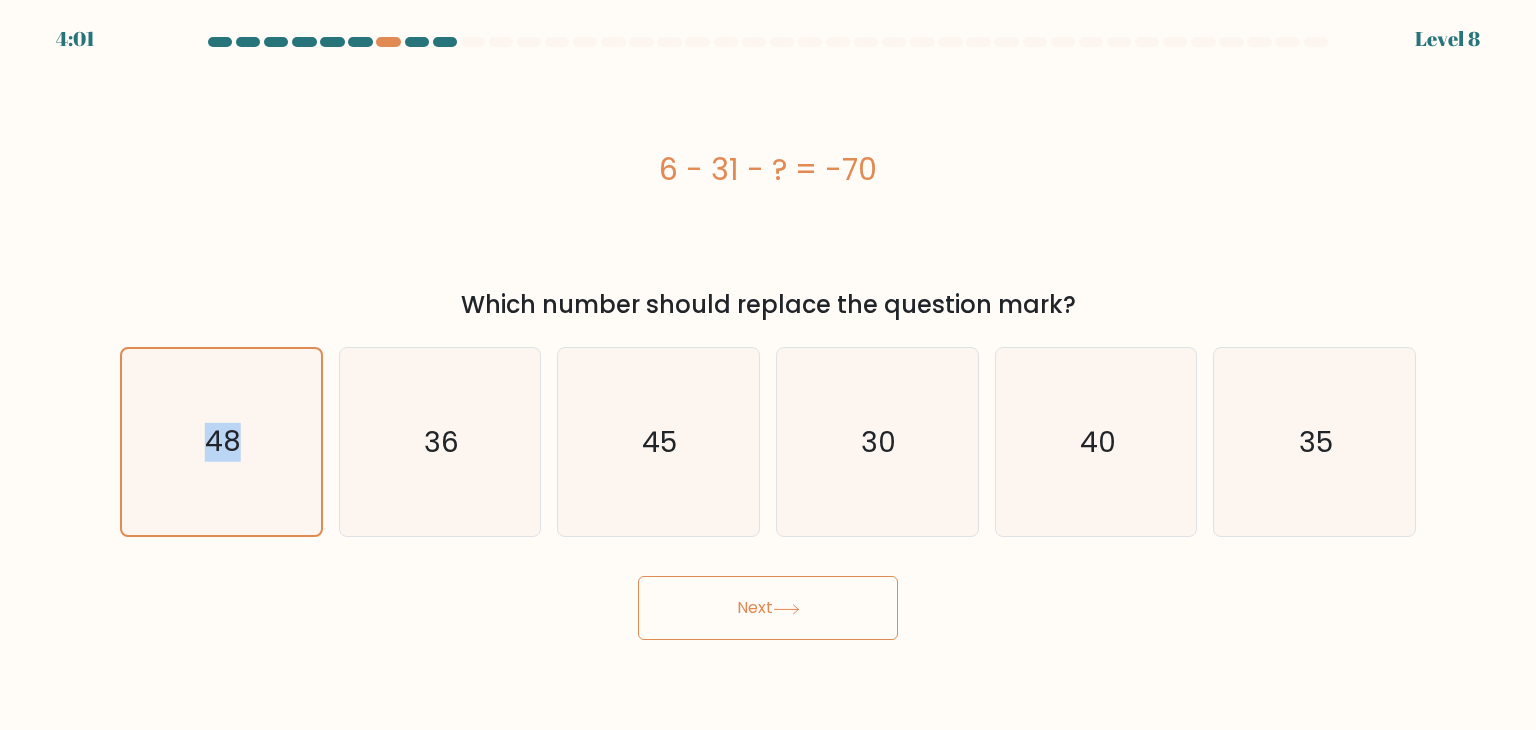 click on "Next" at bounding box center [768, 608] 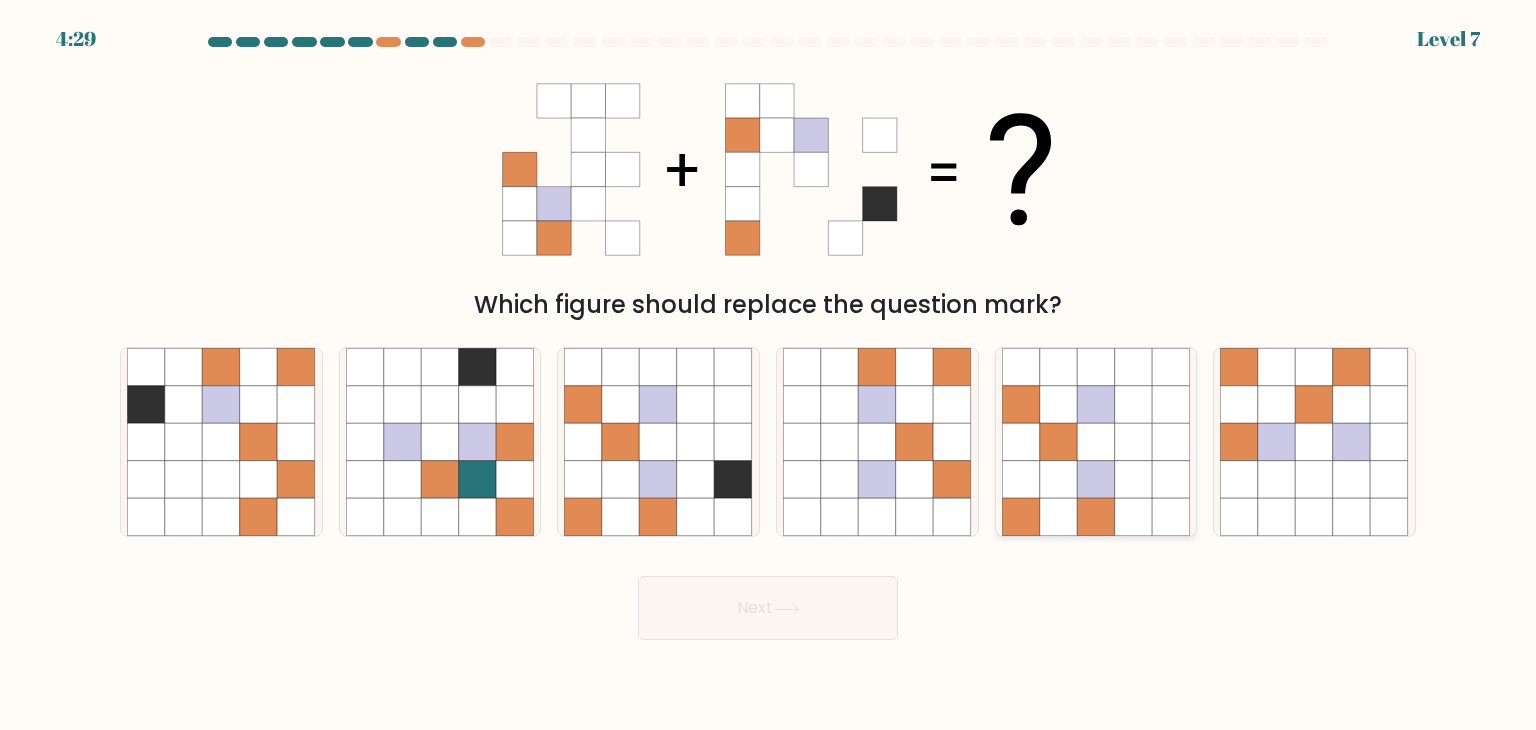 click at bounding box center (1059, 480) 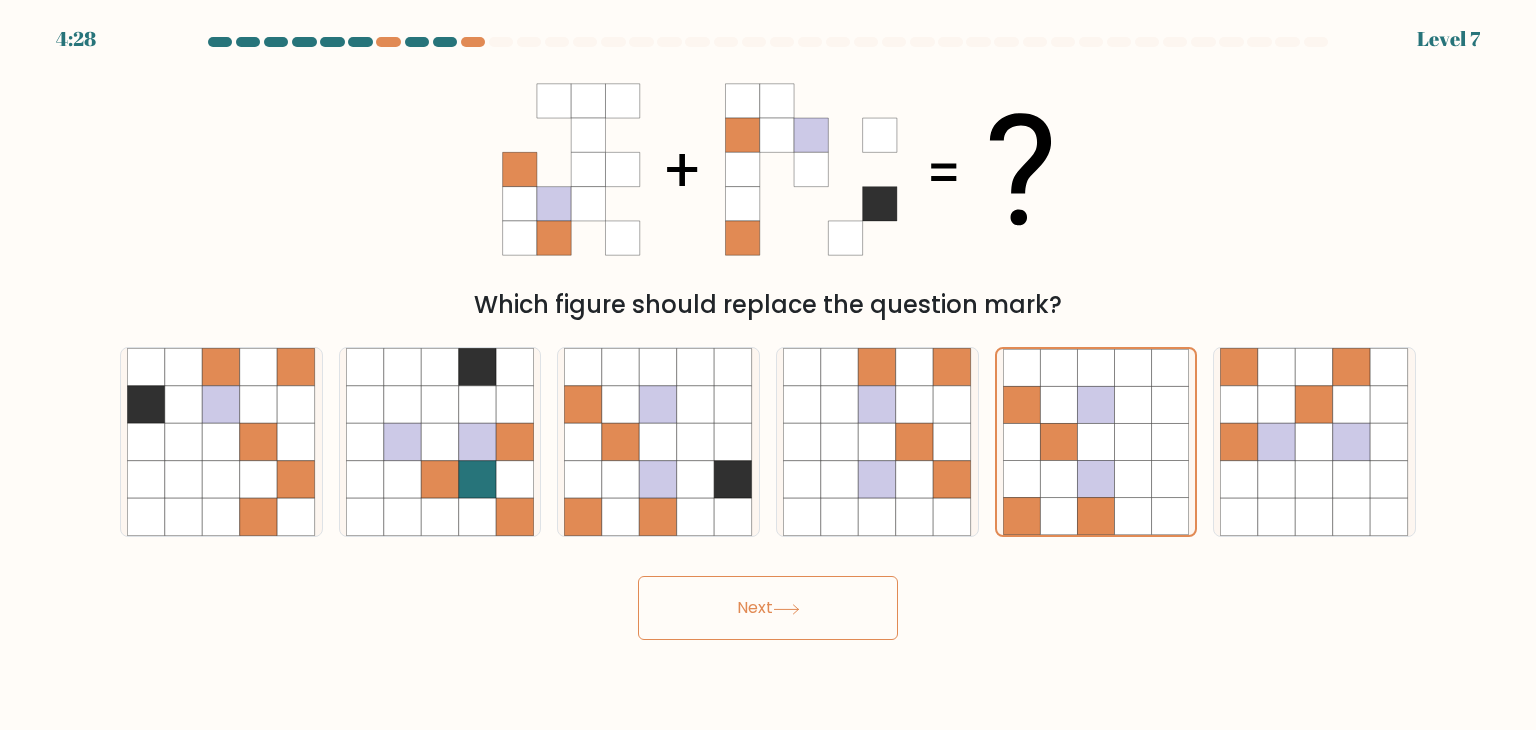 click on "Next" at bounding box center [768, 608] 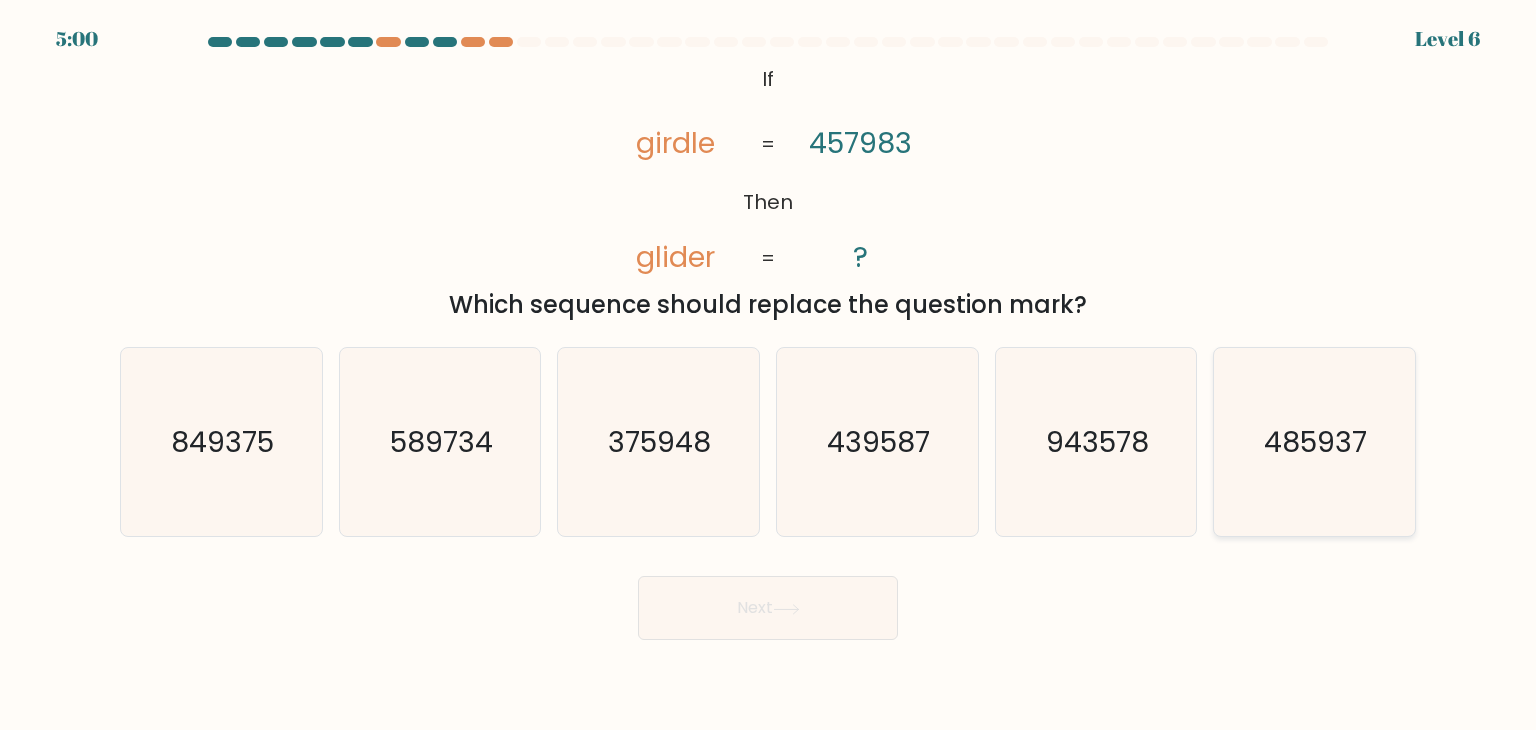 click on "485937" at bounding box center [1314, 442] 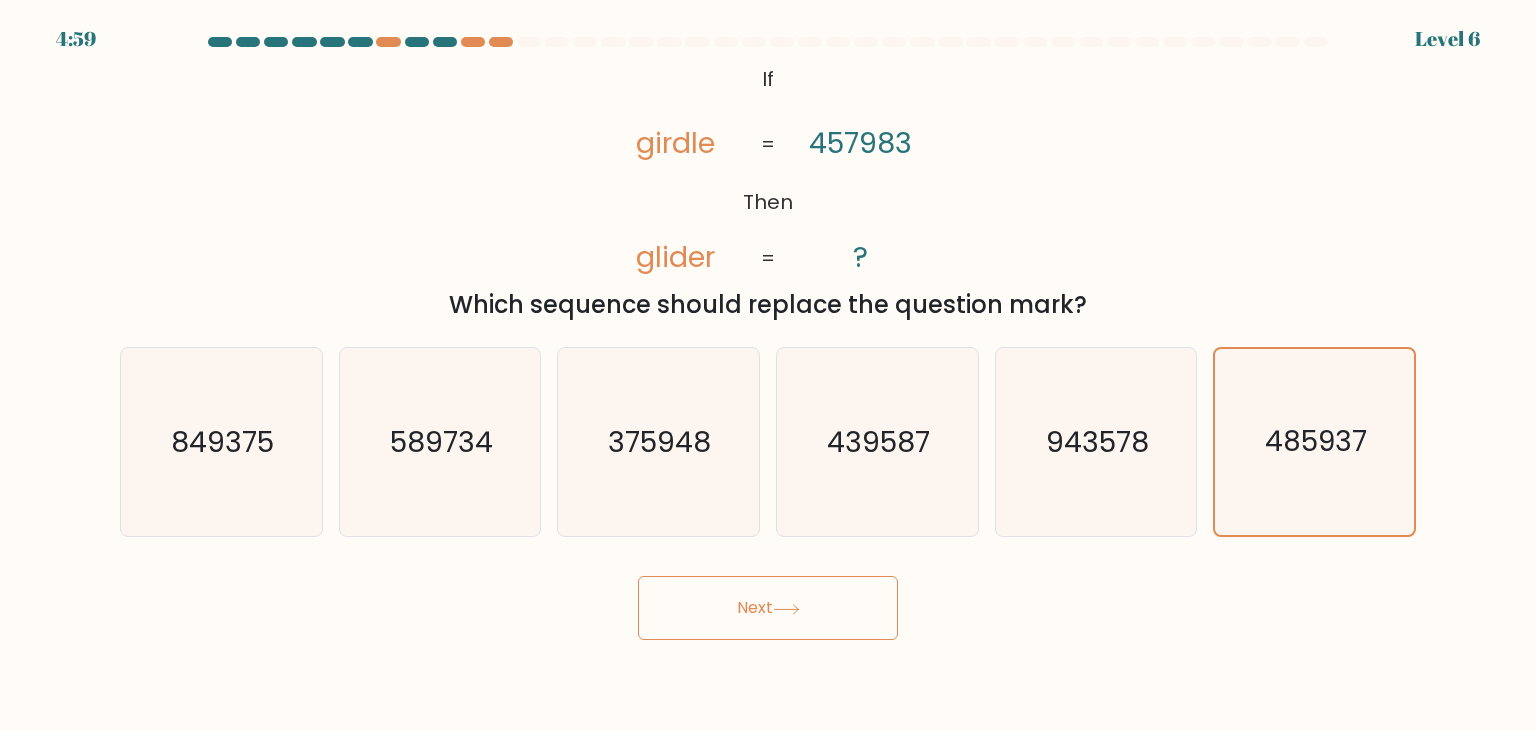 click on "Next" at bounding box center [768, 608] 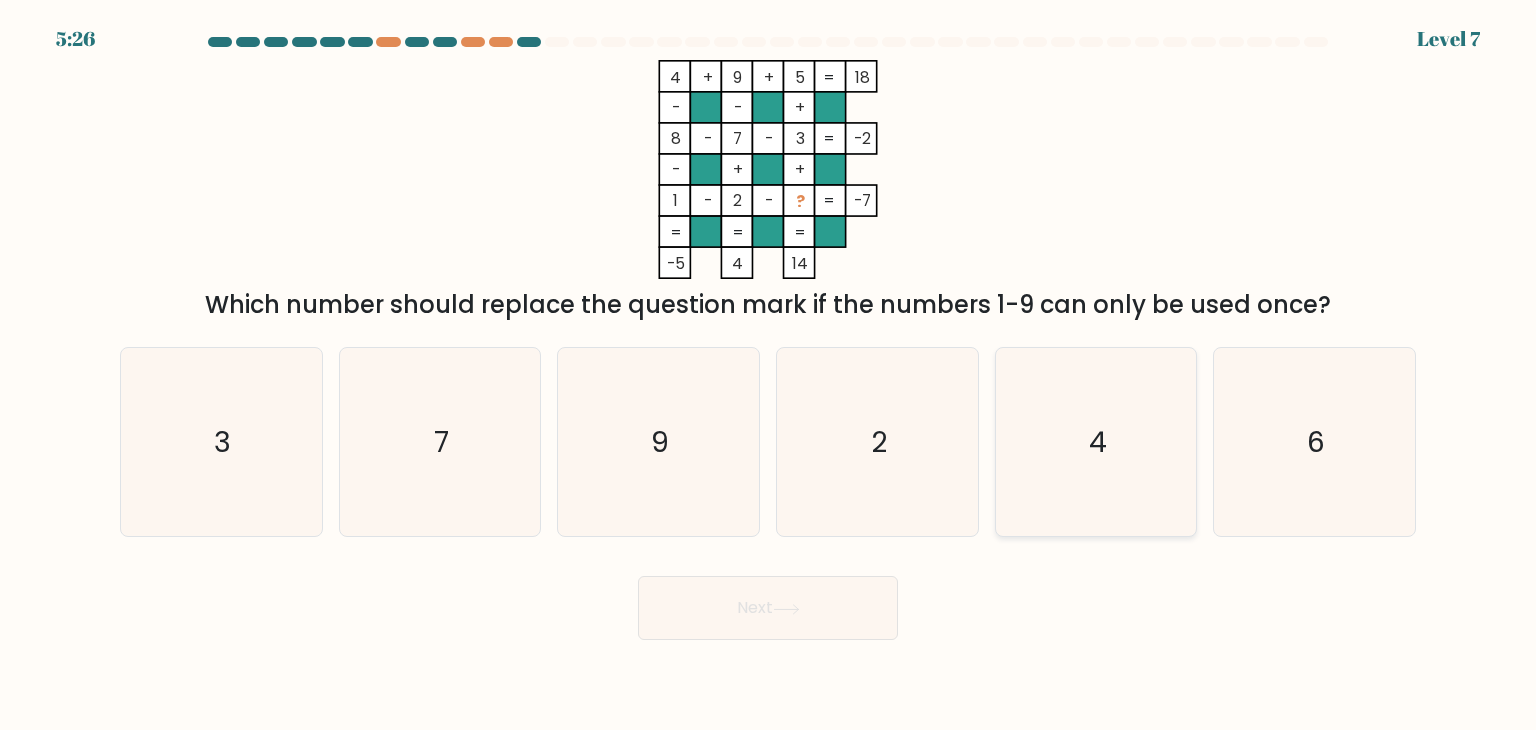 click on "4" at bounding box center (1096, 442) 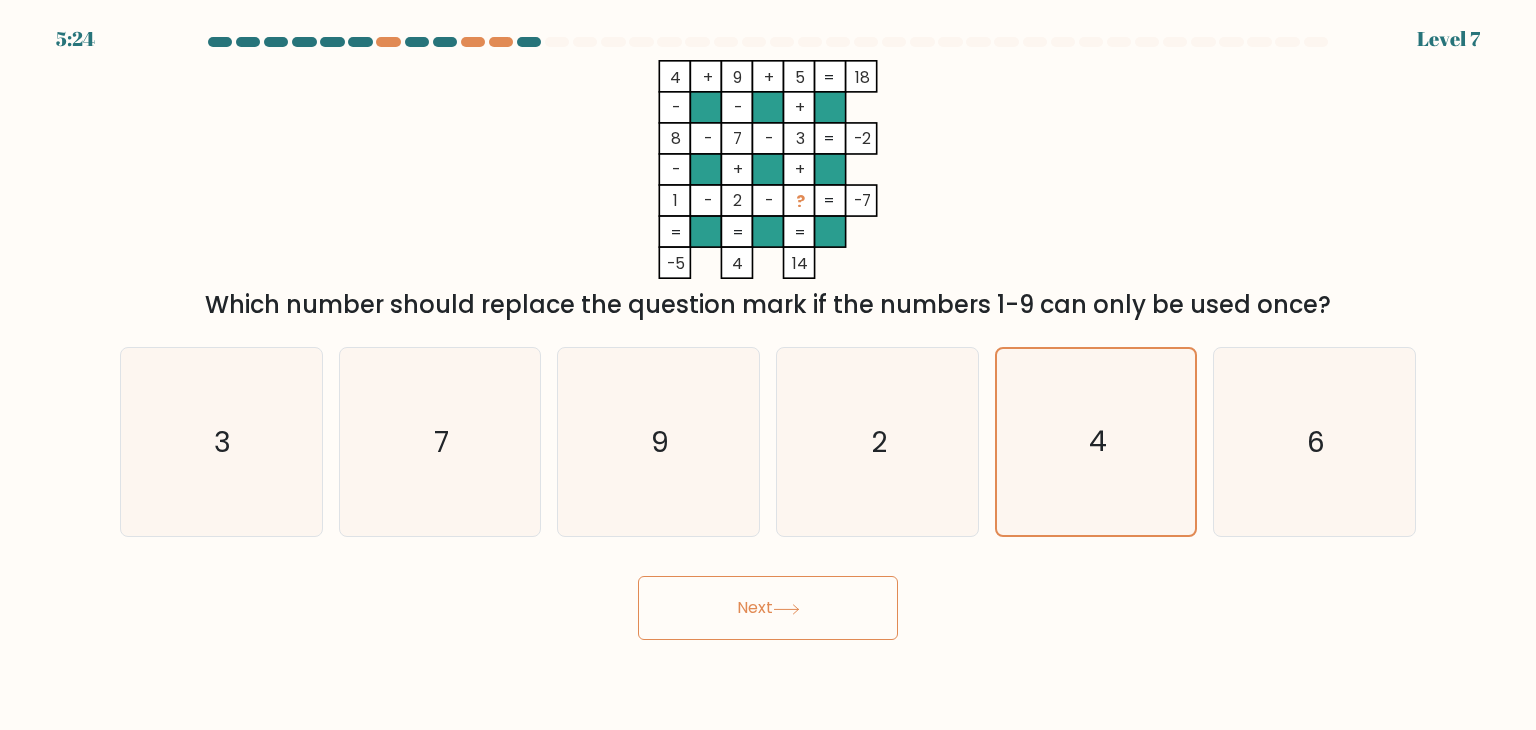 click at bounding box center [786, 609] 